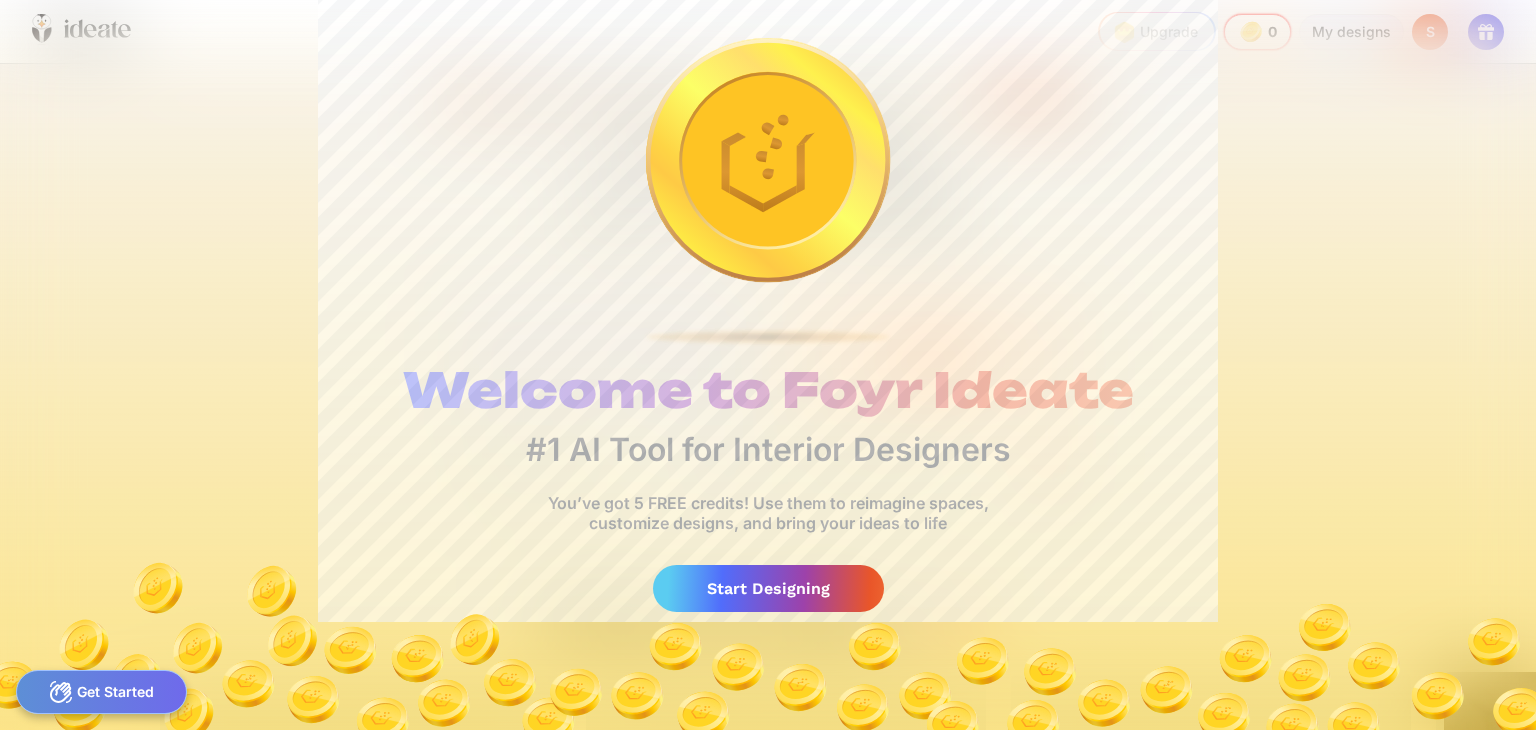 scroll, scrollTop: 0, scrollLeft: 0, axis: both 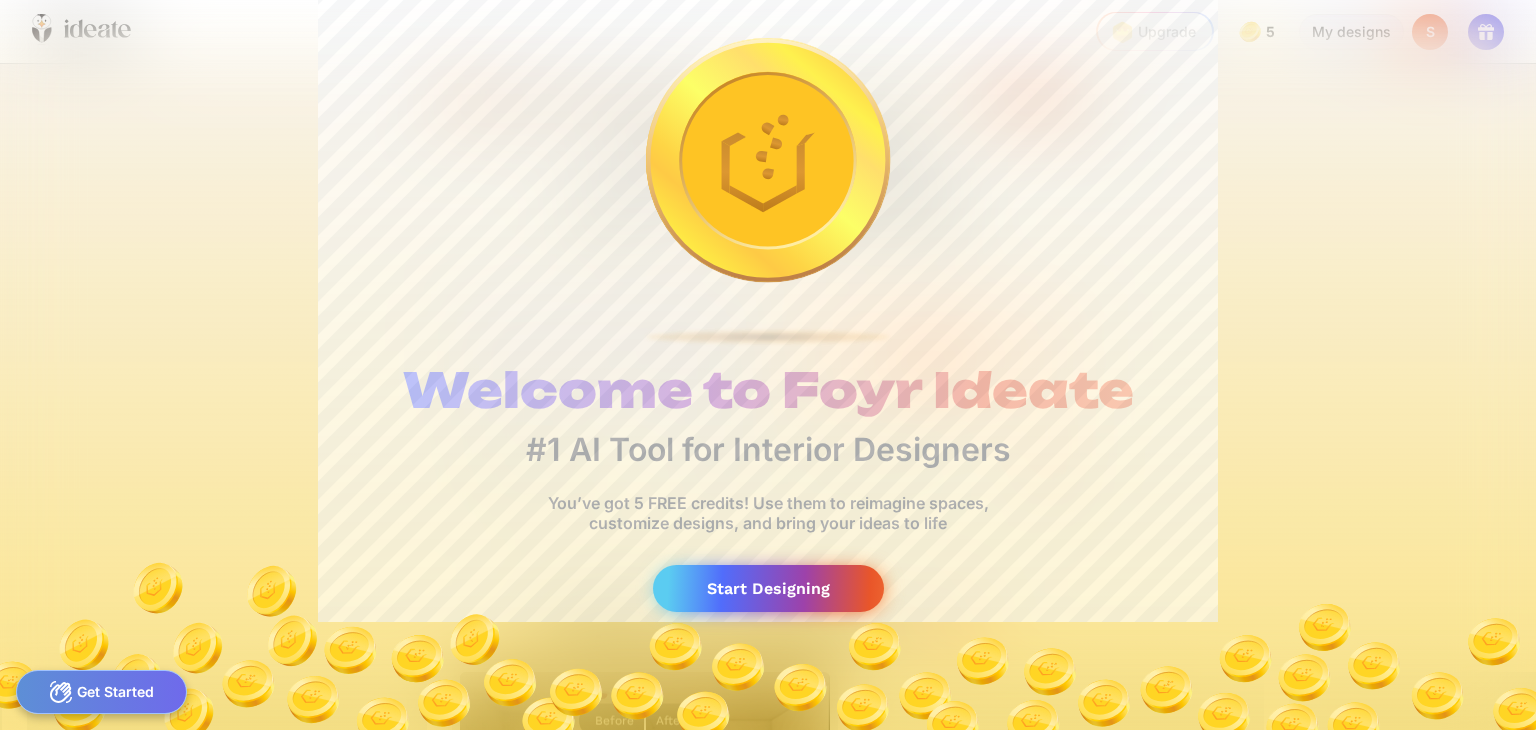 click on "Start Designing" at bounding box center (768, 588) 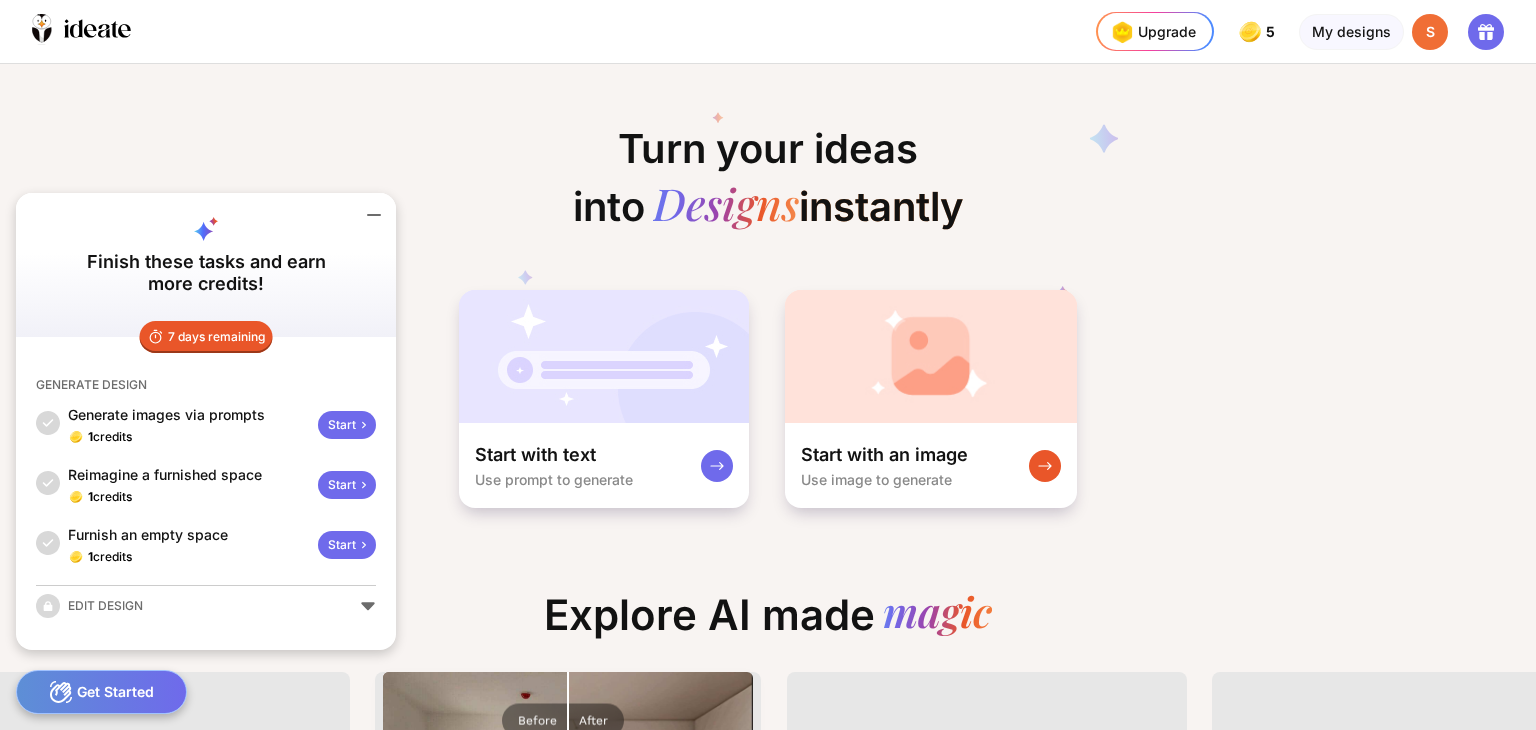 click 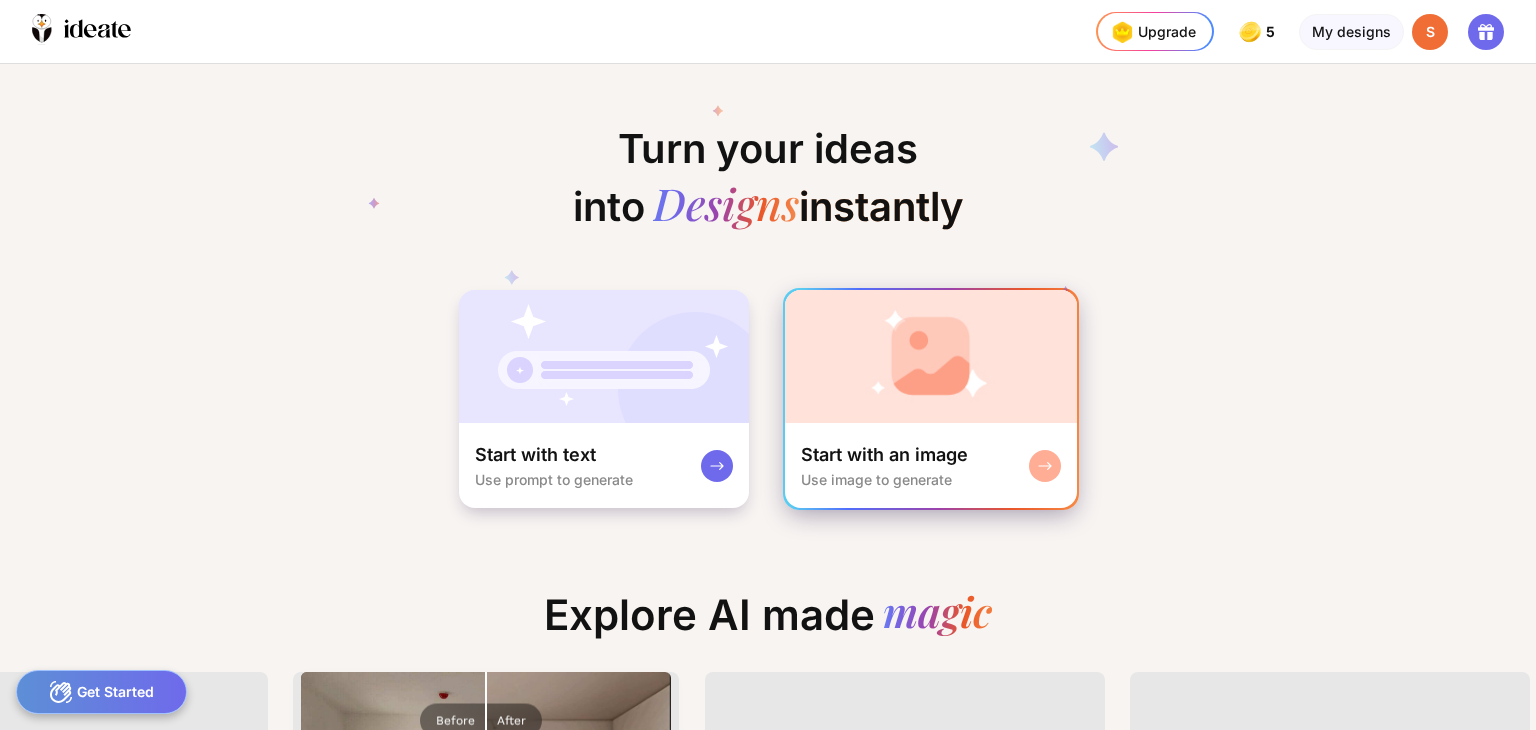 click on "Start with an image Use image to generate" at bounding box center (931, 465) 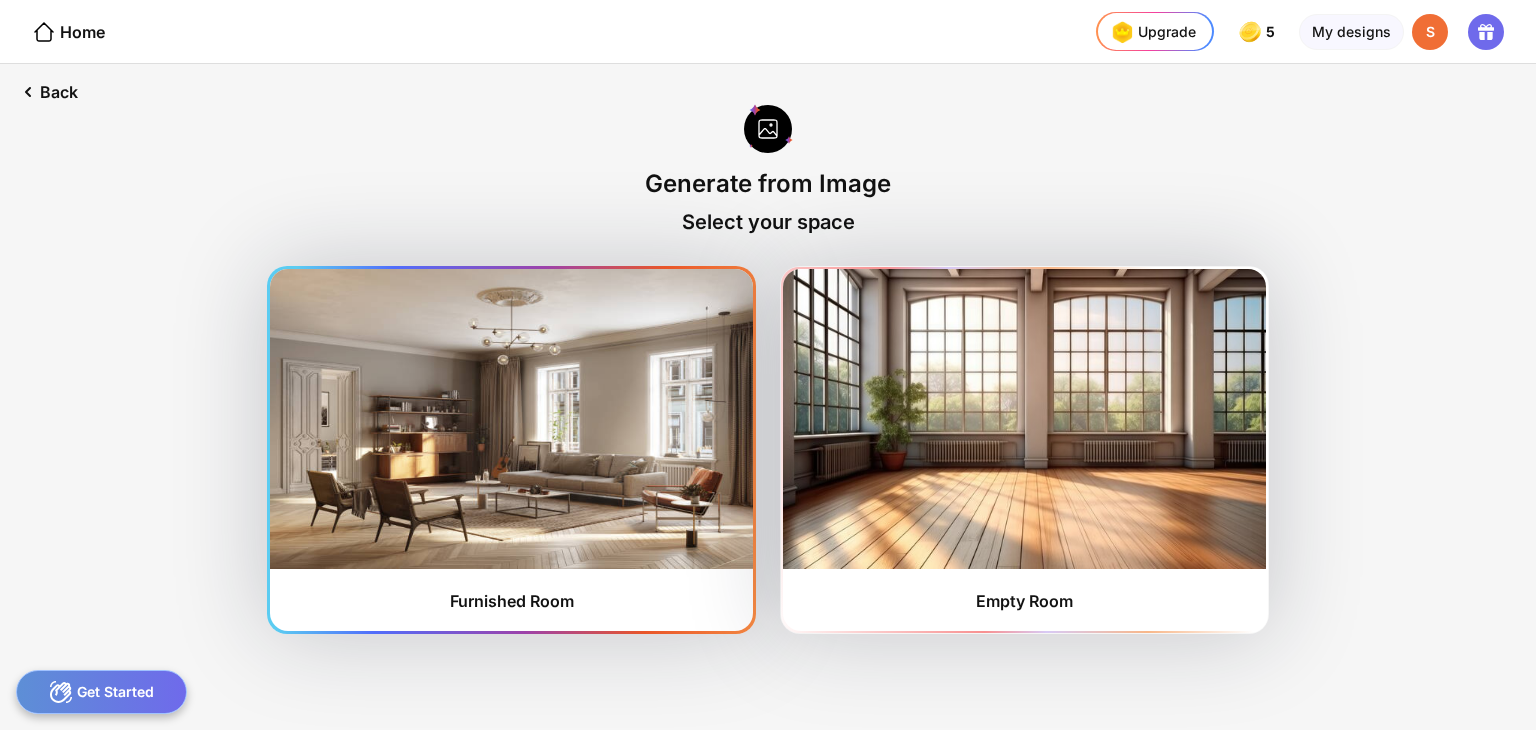 click on "Furnished Room" at bounding box center [511, 450] 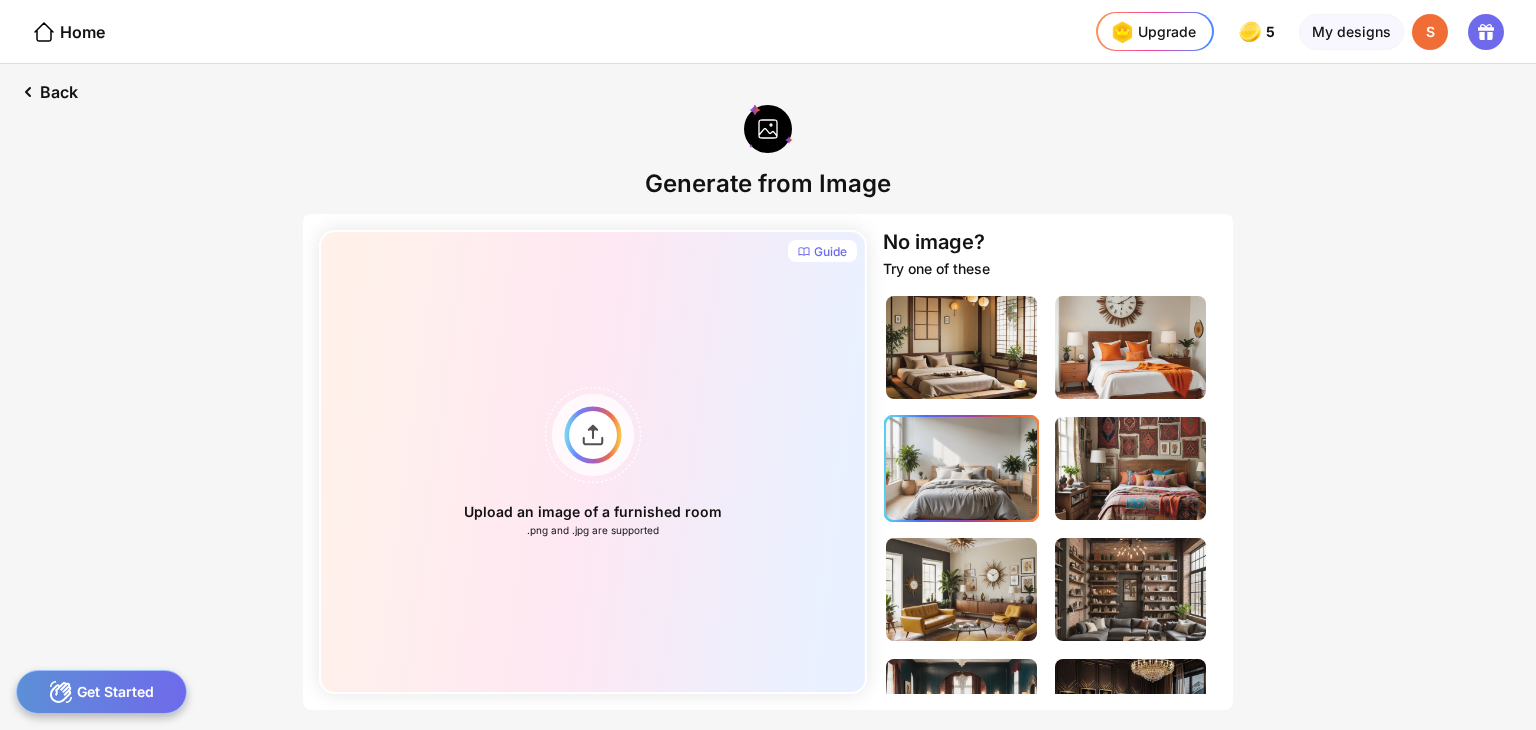 click at bounding box center [961, 468] 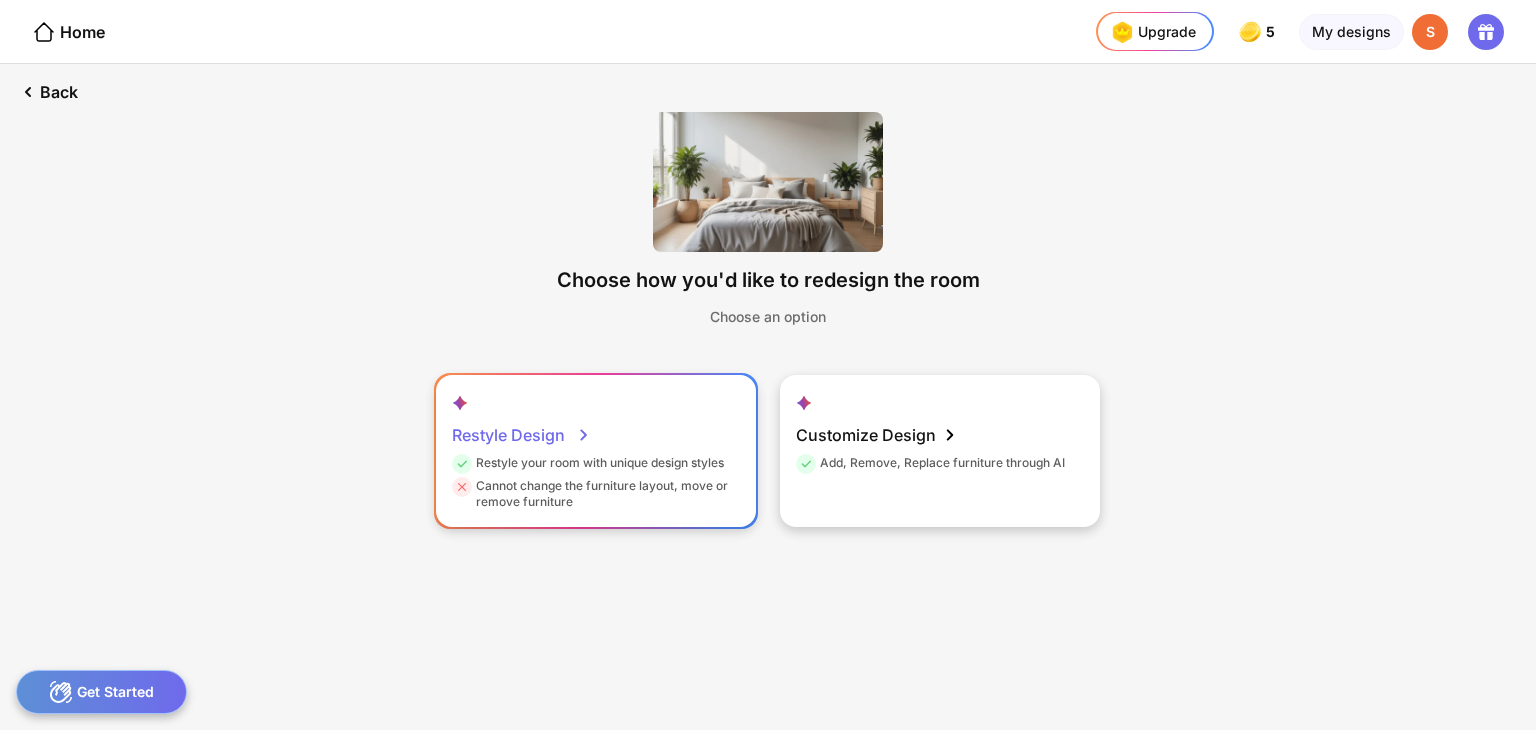 click on "Cannot change the furniture layout, move or remove furniture" at bounding box center (593, 494) 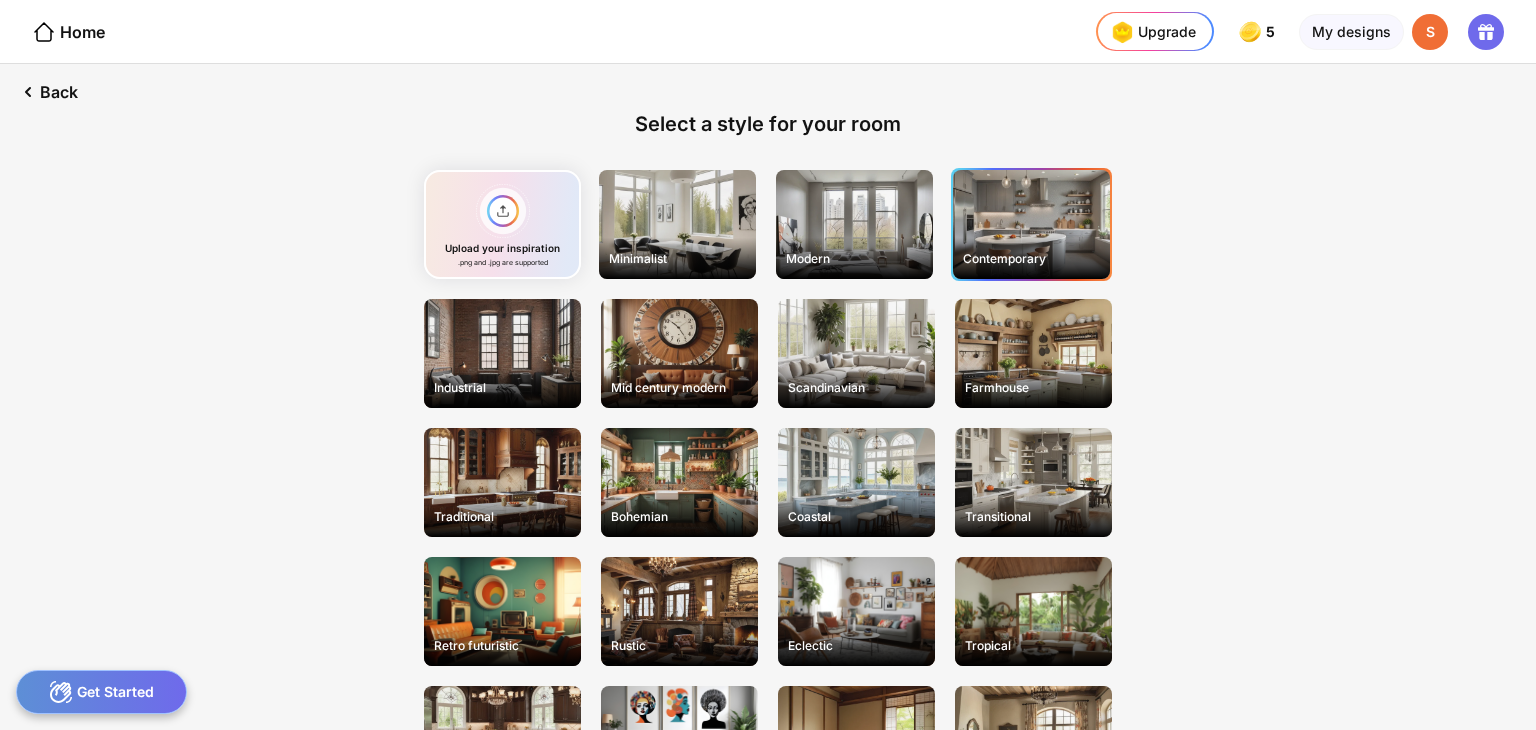 click on "Contemporary" at bounding box center [1031, 224] 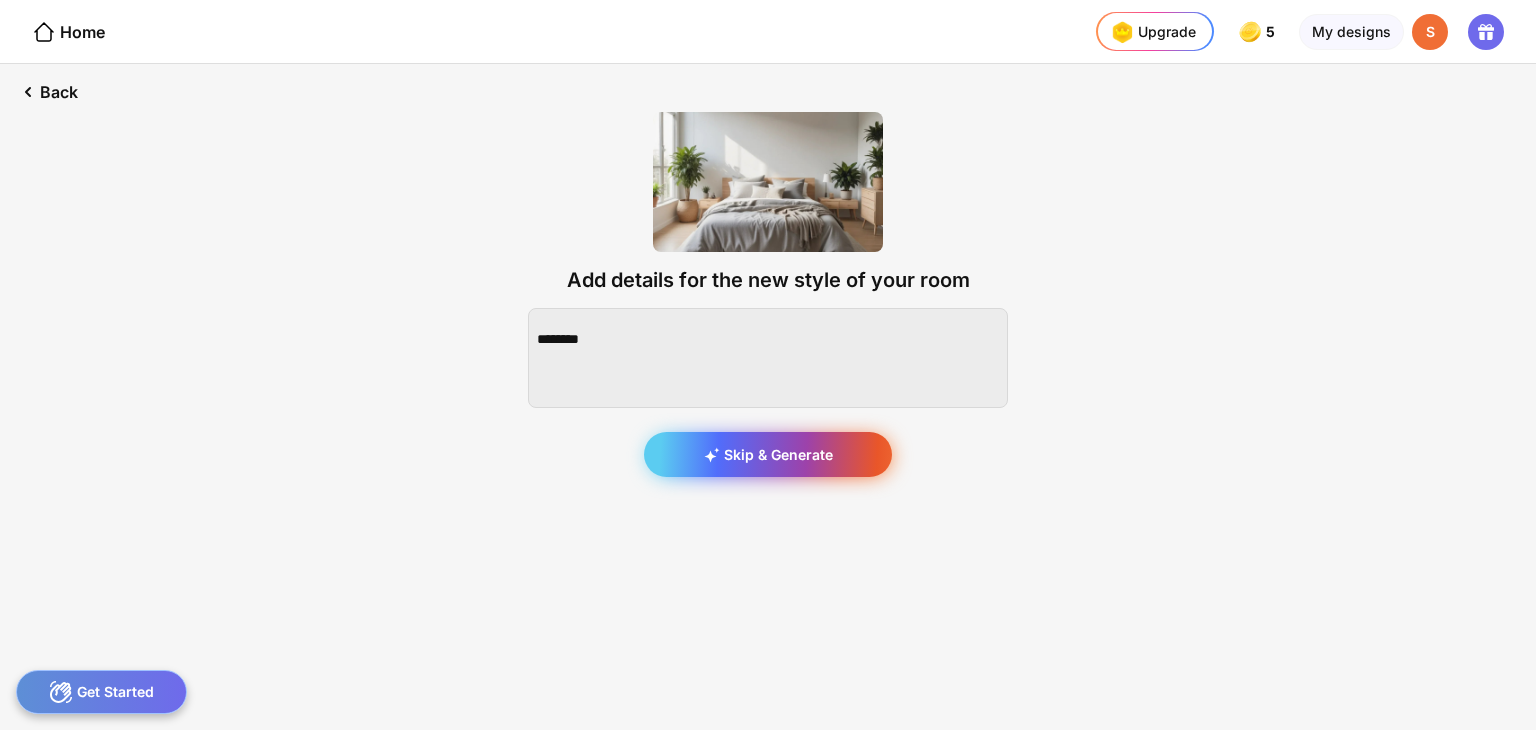 click on "Skip & Generate" at bounding box center [768, 454] 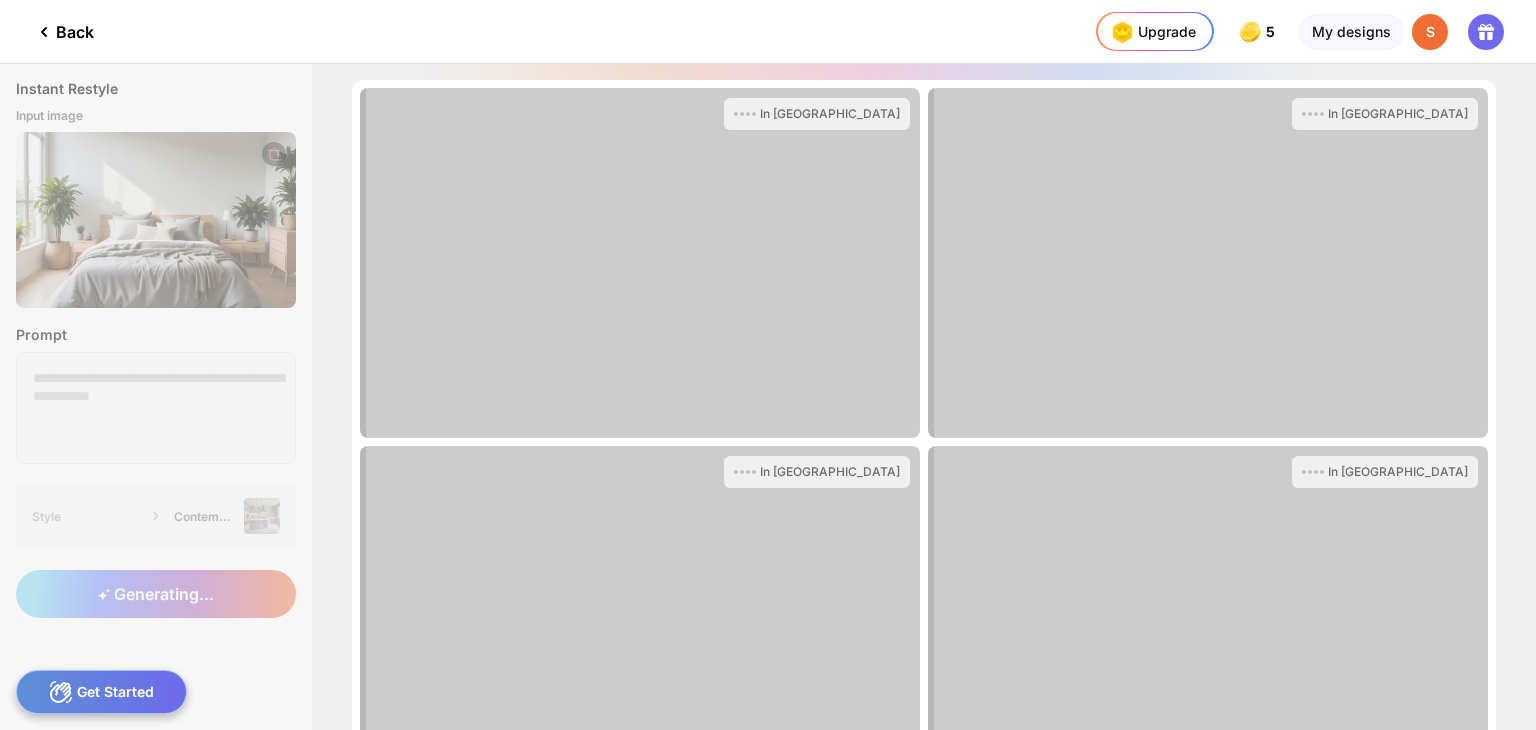 click on "Back" 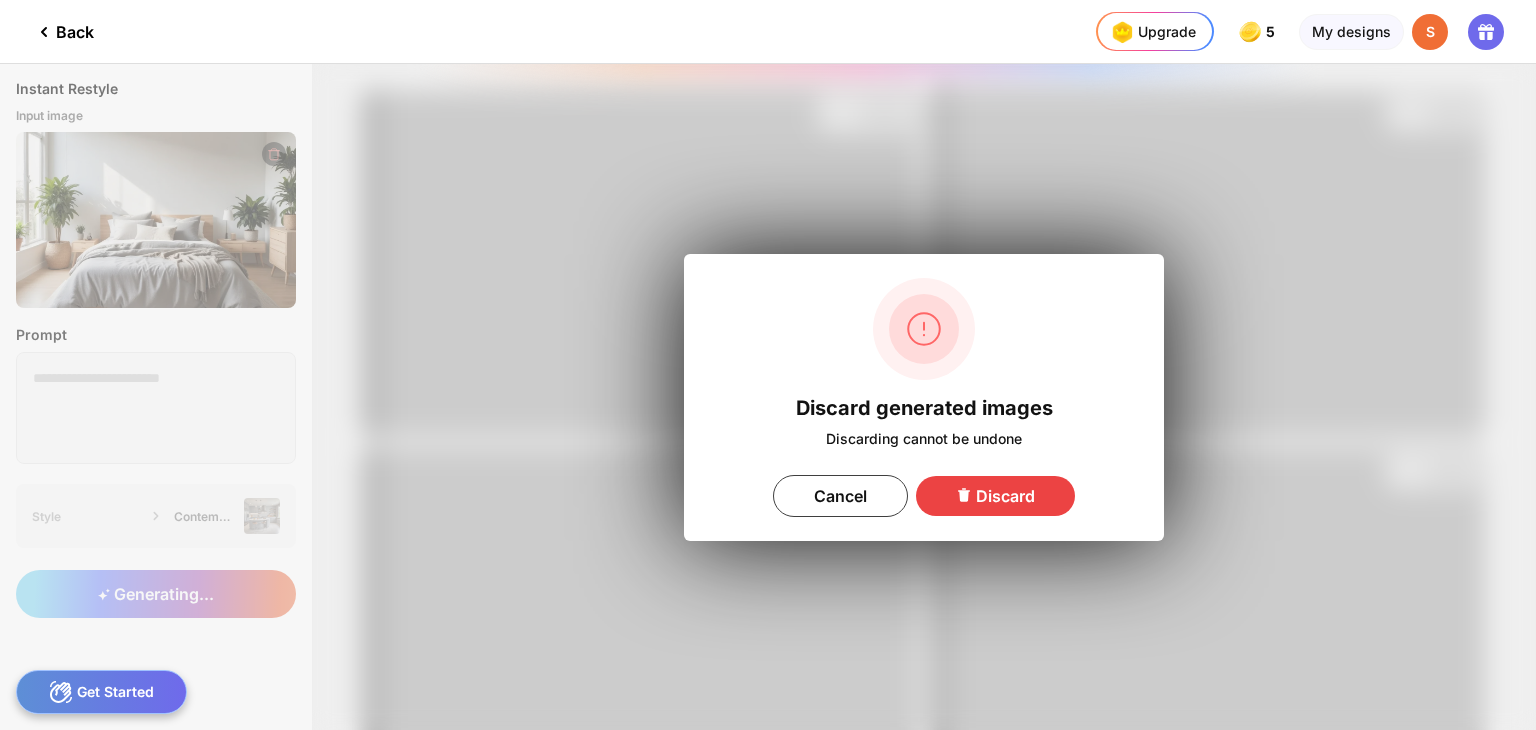 click on "Discard" at bounding box center (995, 496) 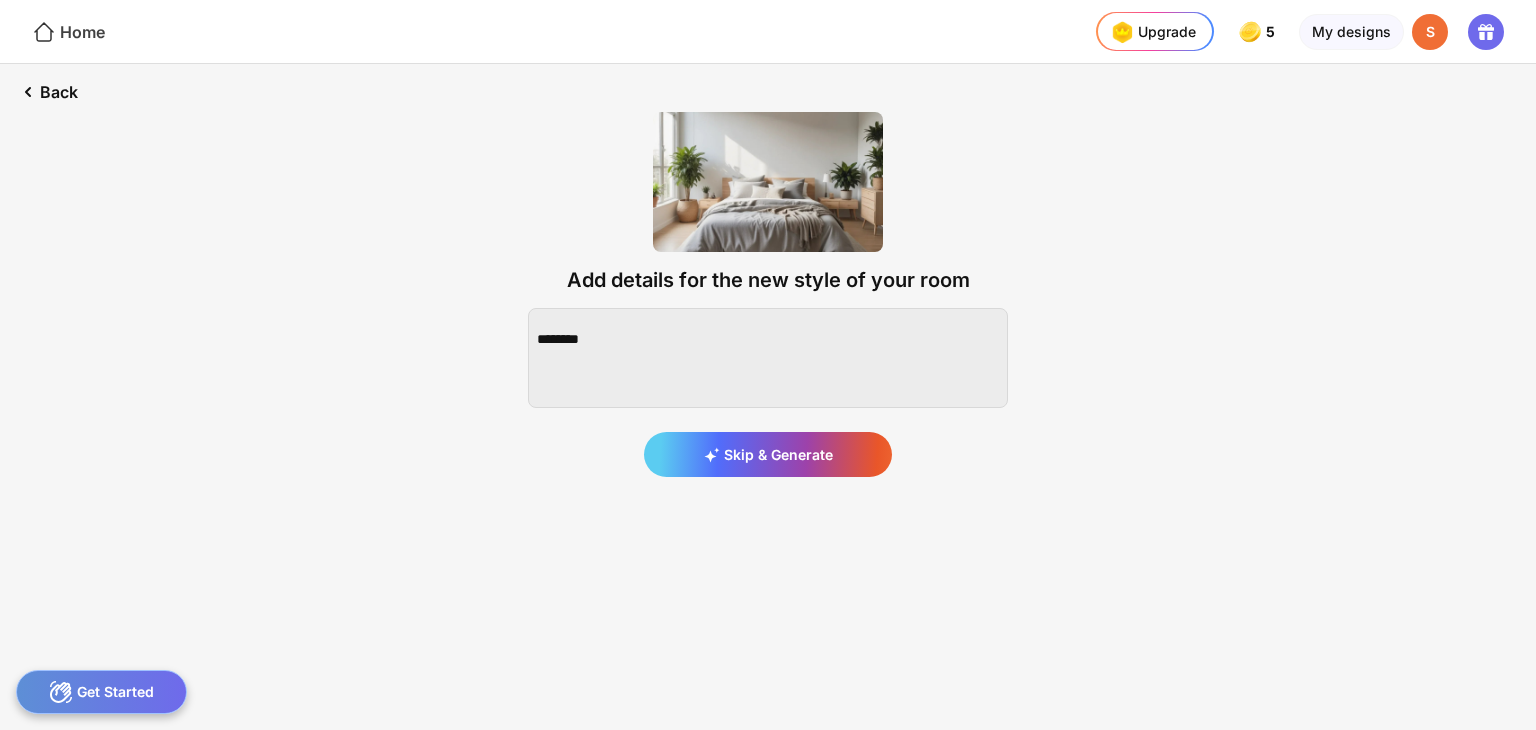 click on "Home" 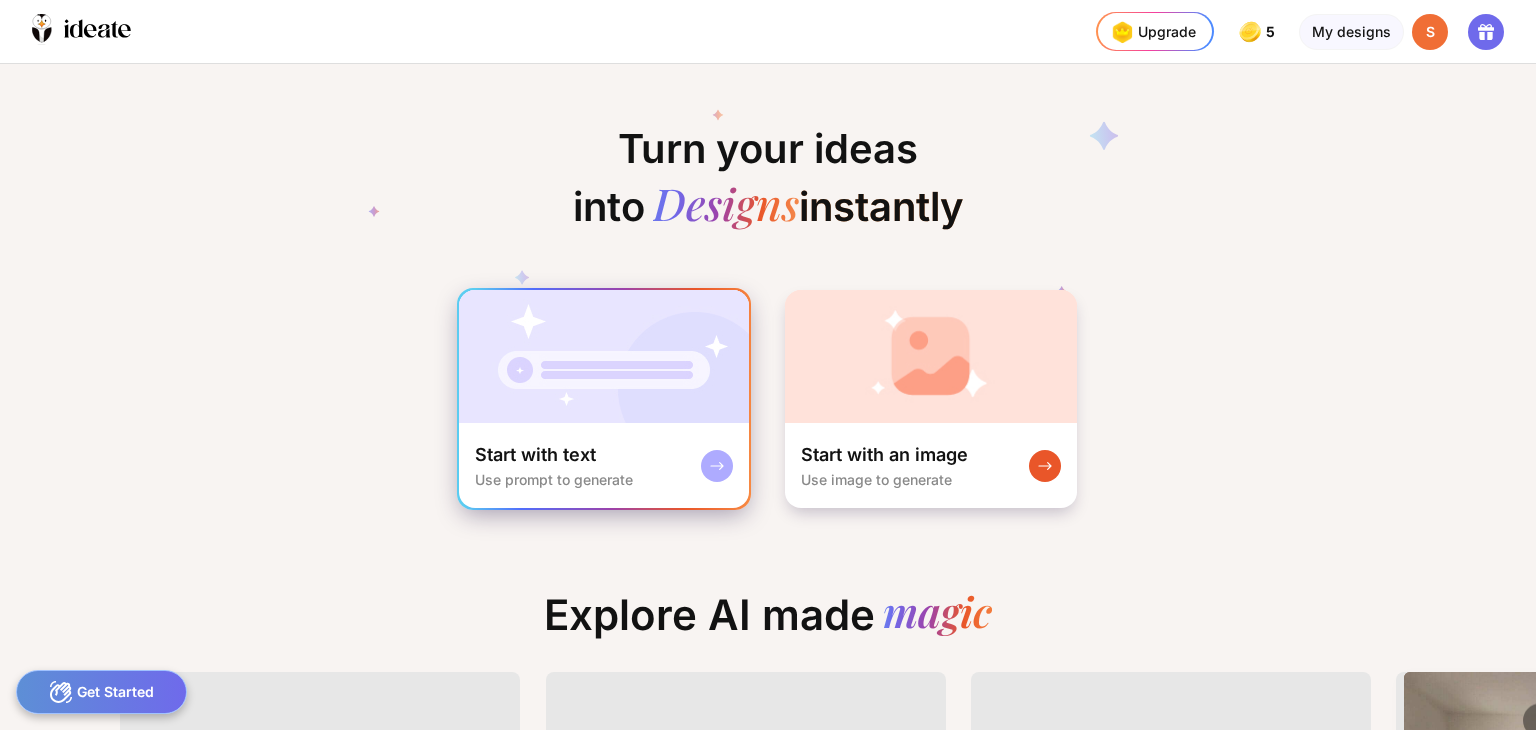 click at bounding box center (604, 356) 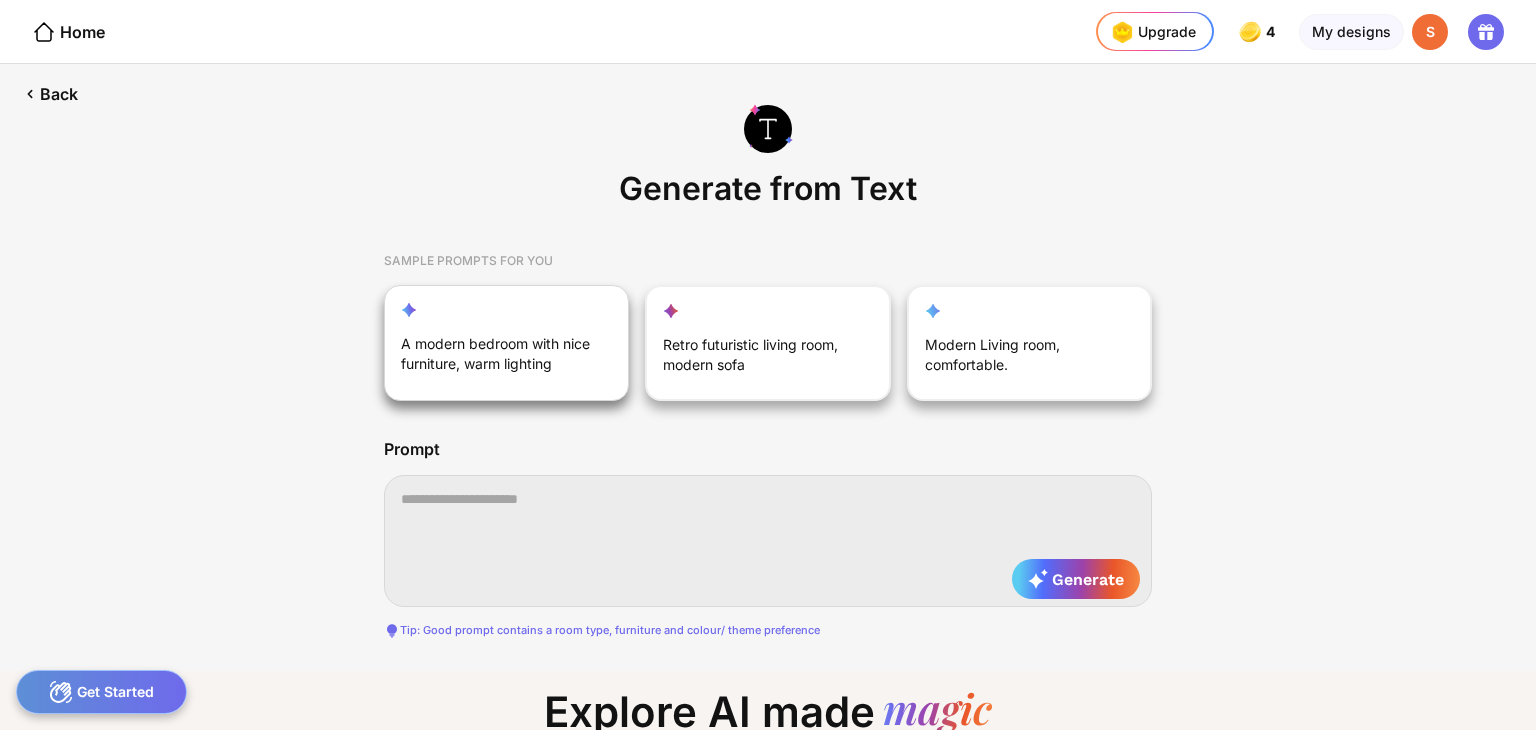 click on "A modern bedroom with nice furniture, warm lighting" at bounding box center (496, 358) 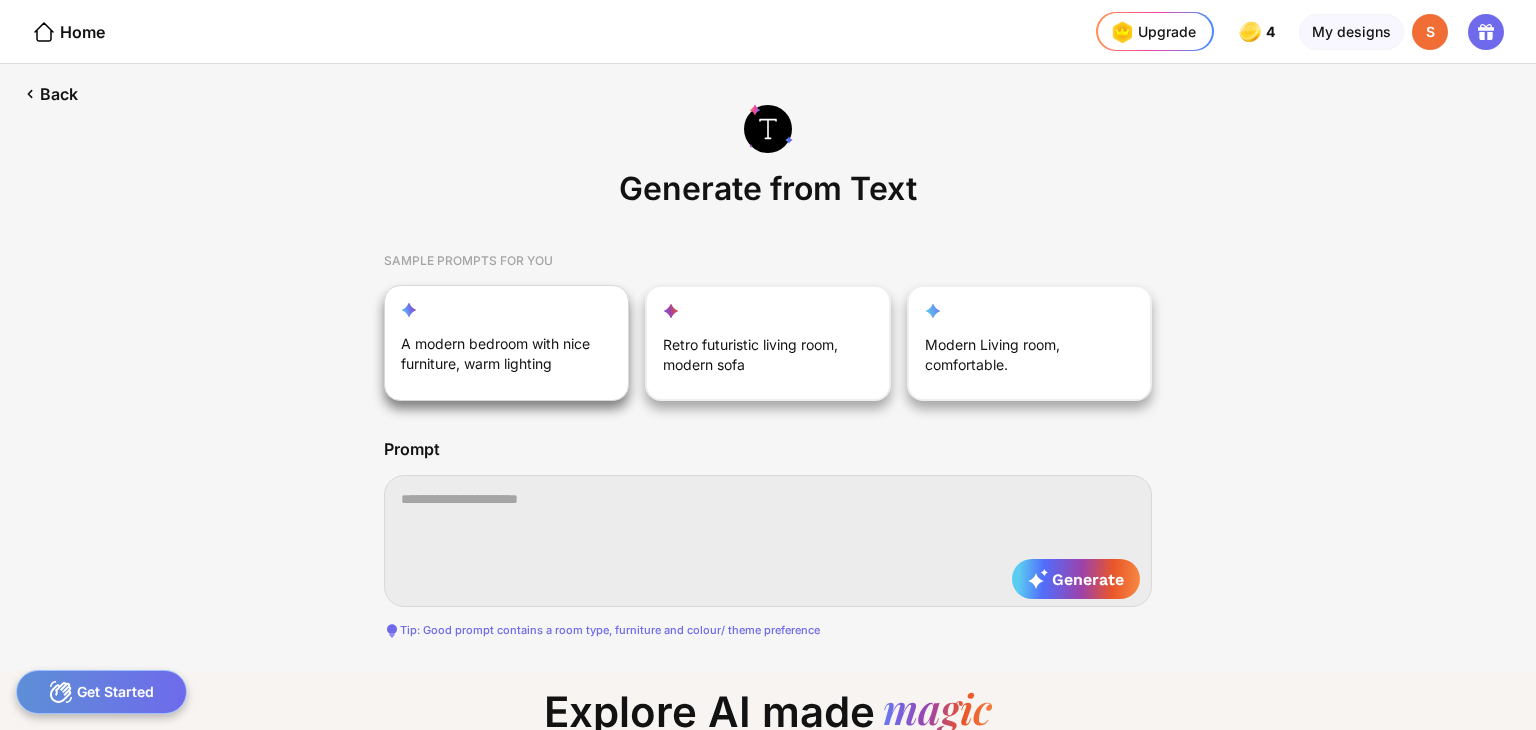 type on "**********" 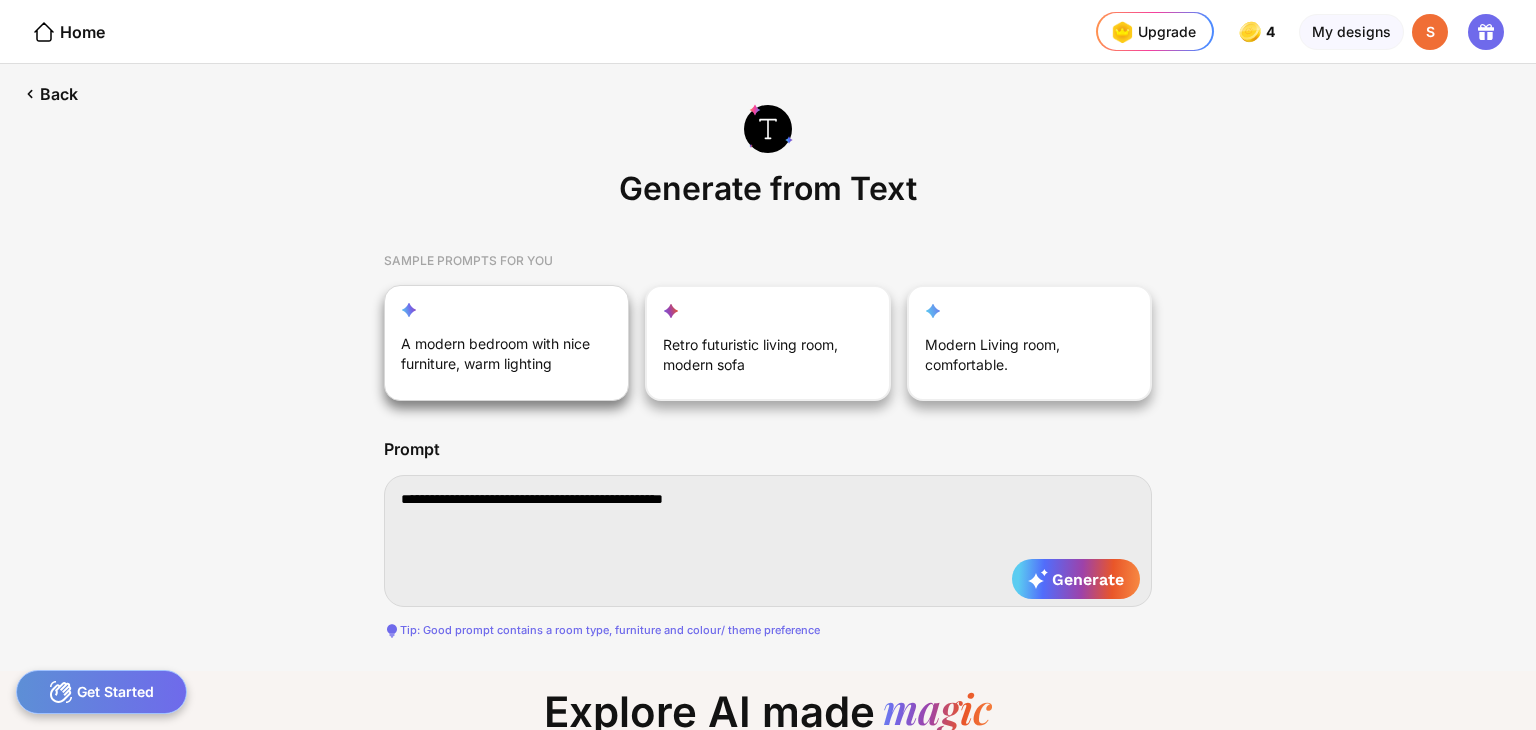 type on "**********" 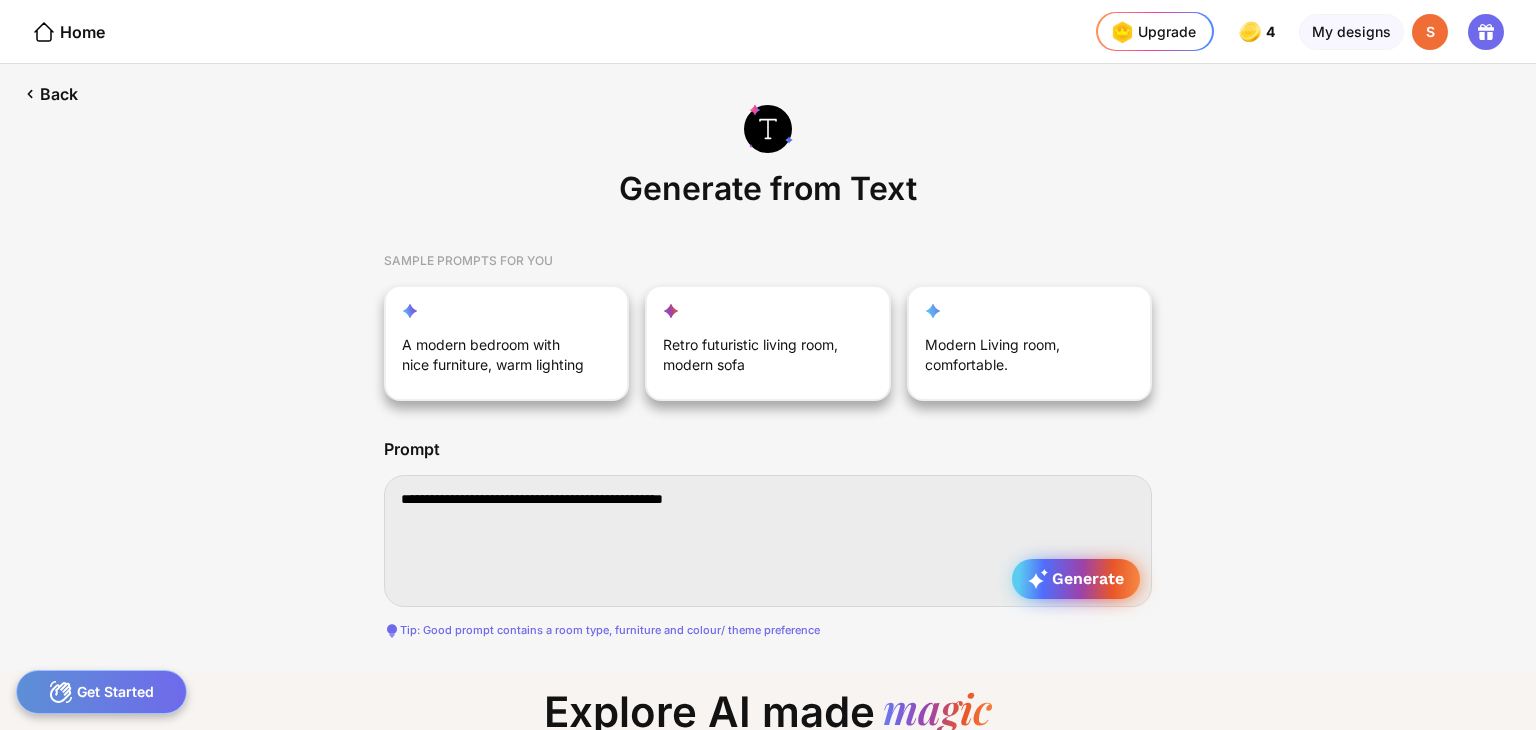 click on "Generate" at bounding box center (1076, 579) 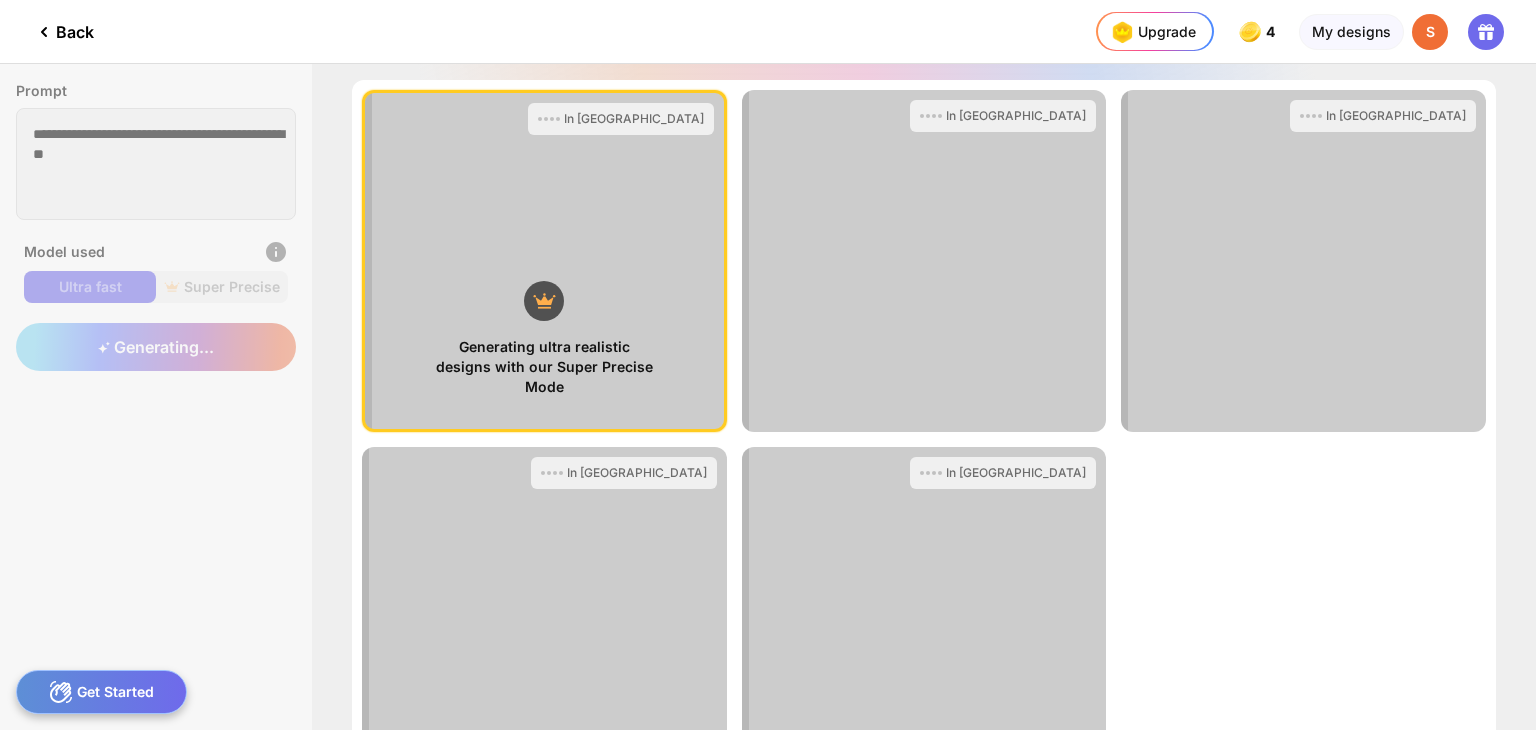click on "**********" at bounding box center (768, 397) 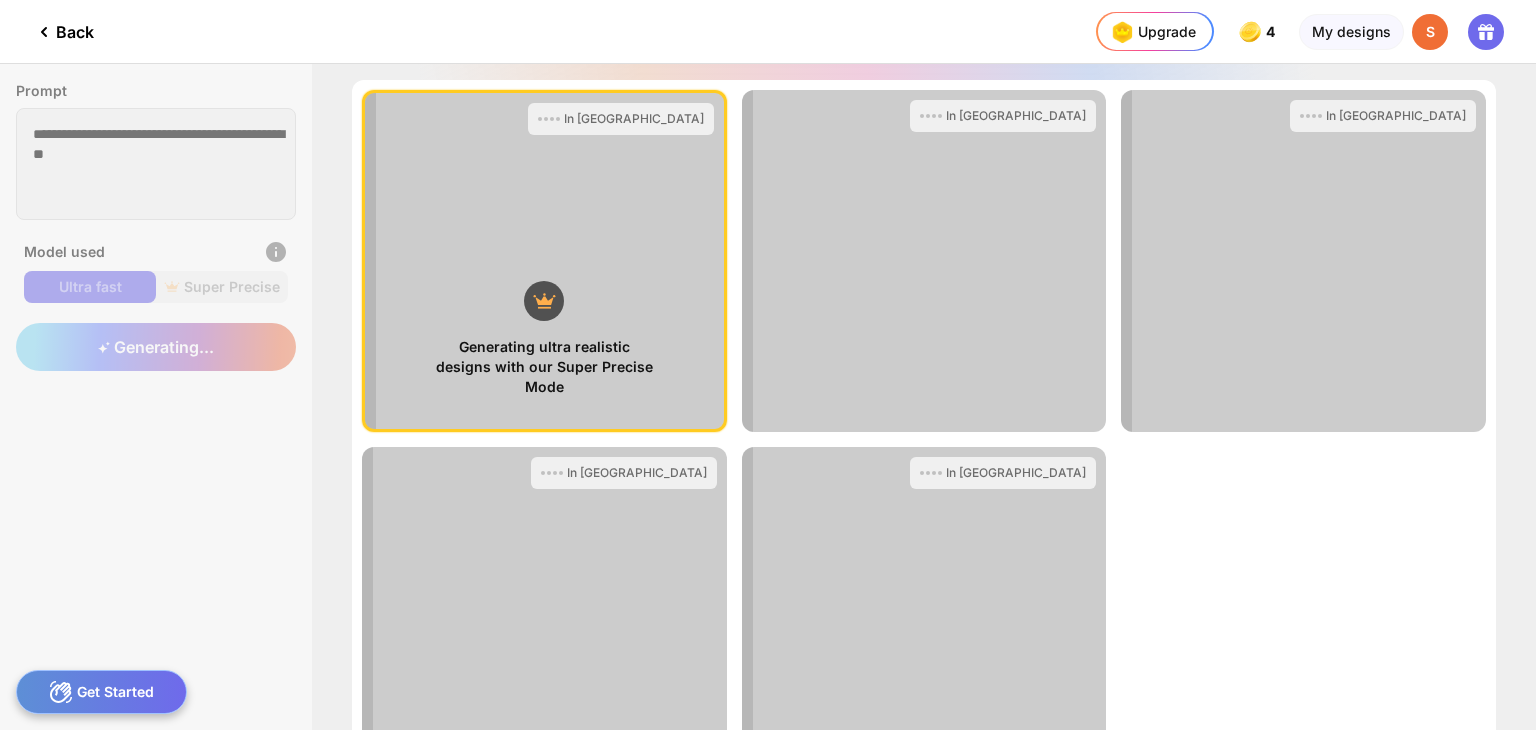 click on "**********" at bounding box center [768, 397] 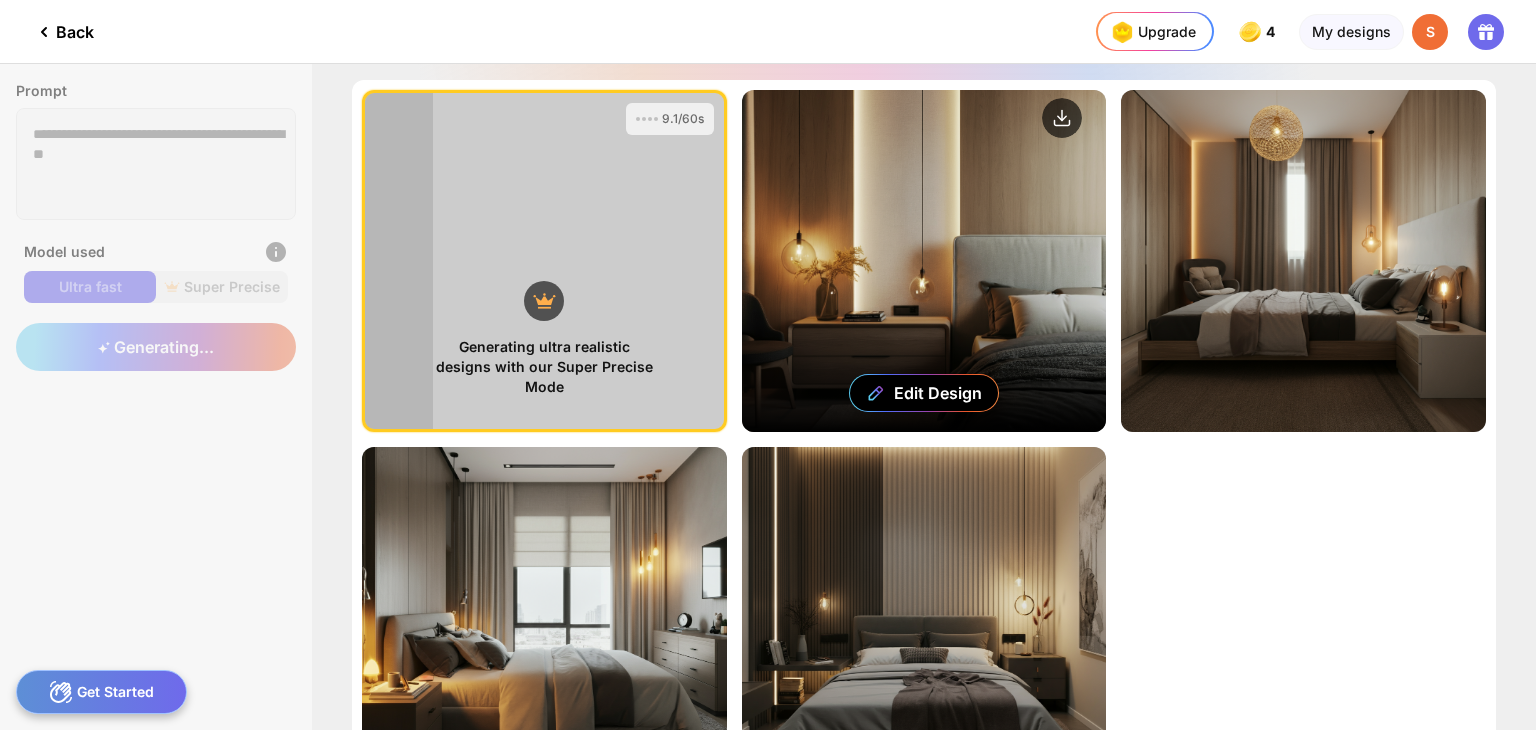 click on "Edit Design" at bounding box center (924, 261) 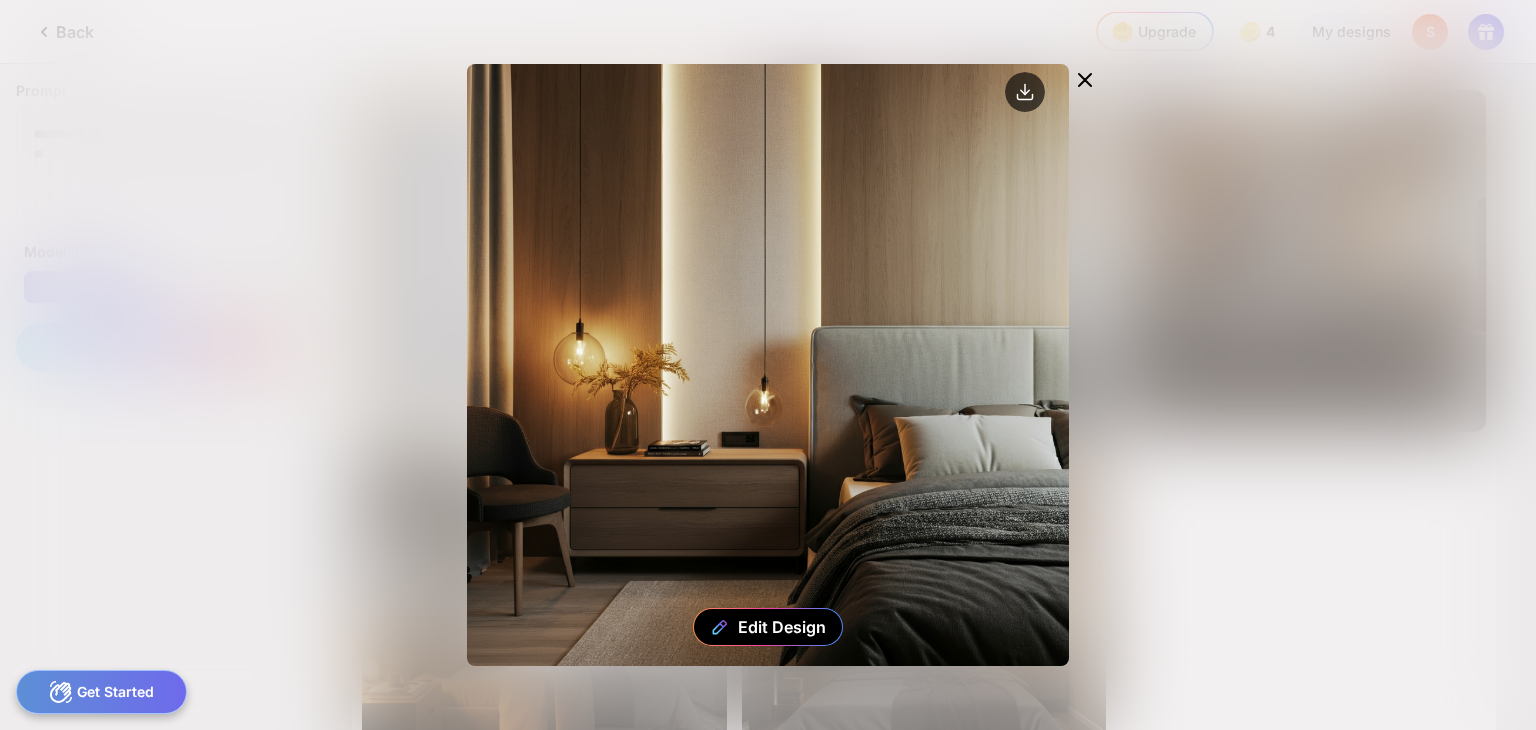 click 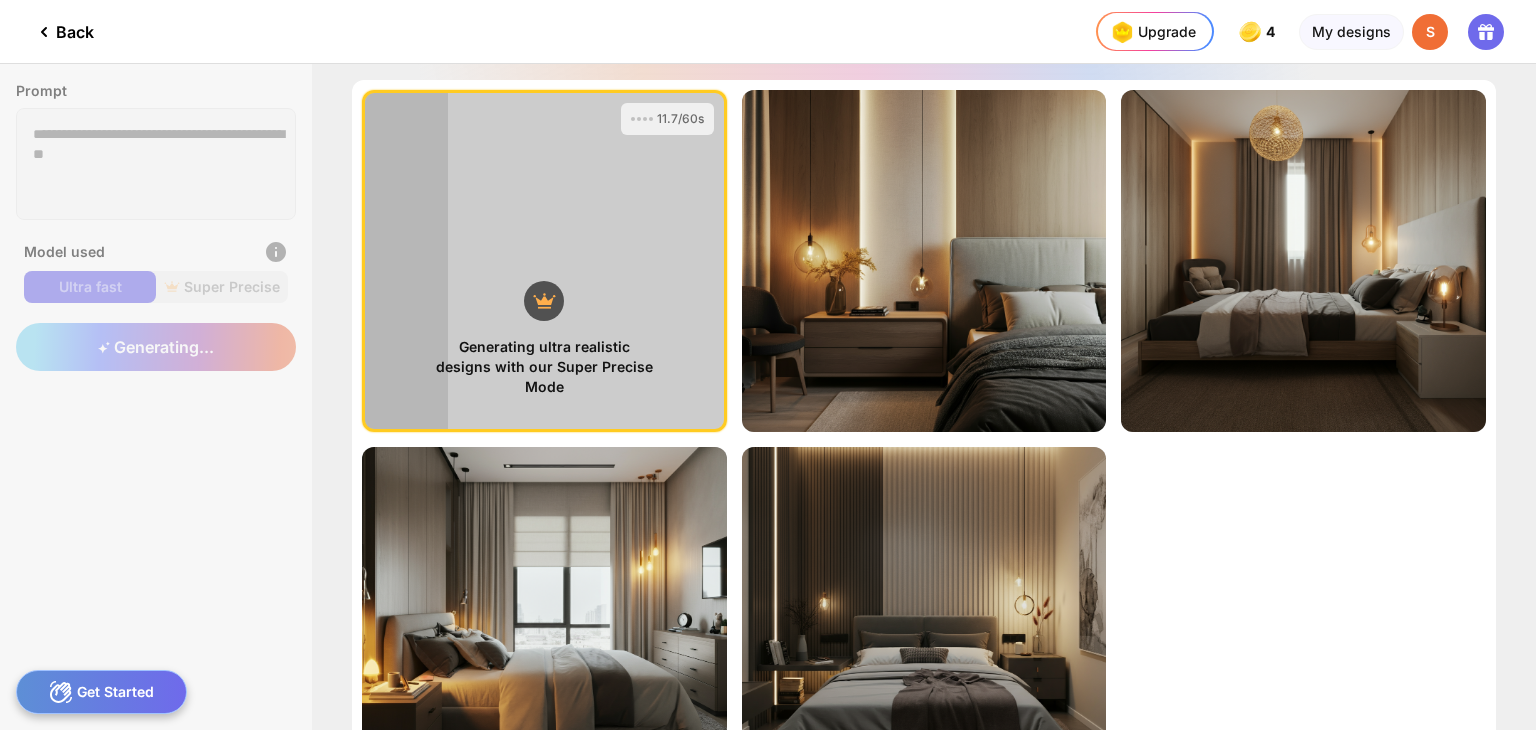 click on "Back" 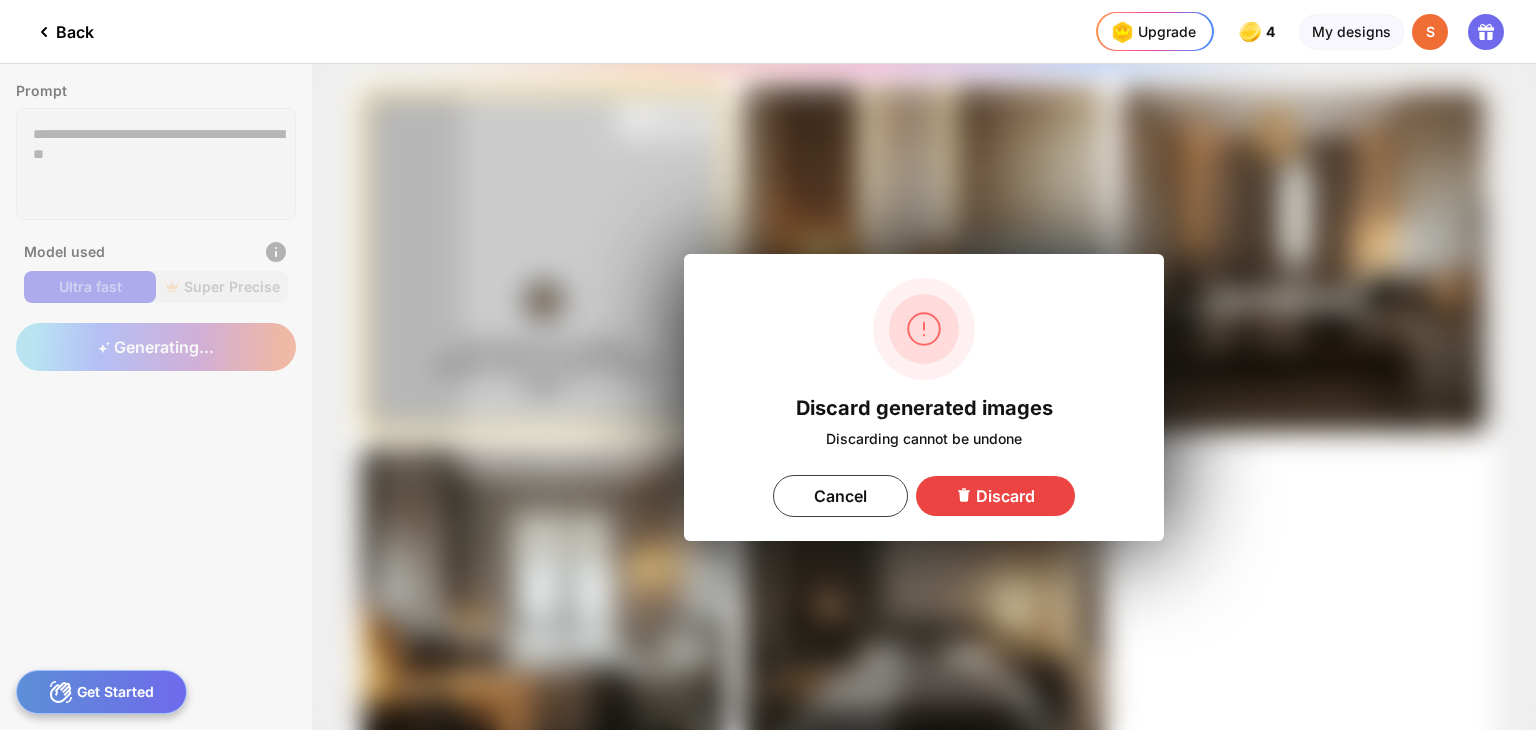 click on "Discard" at bounding box center (995, 496) 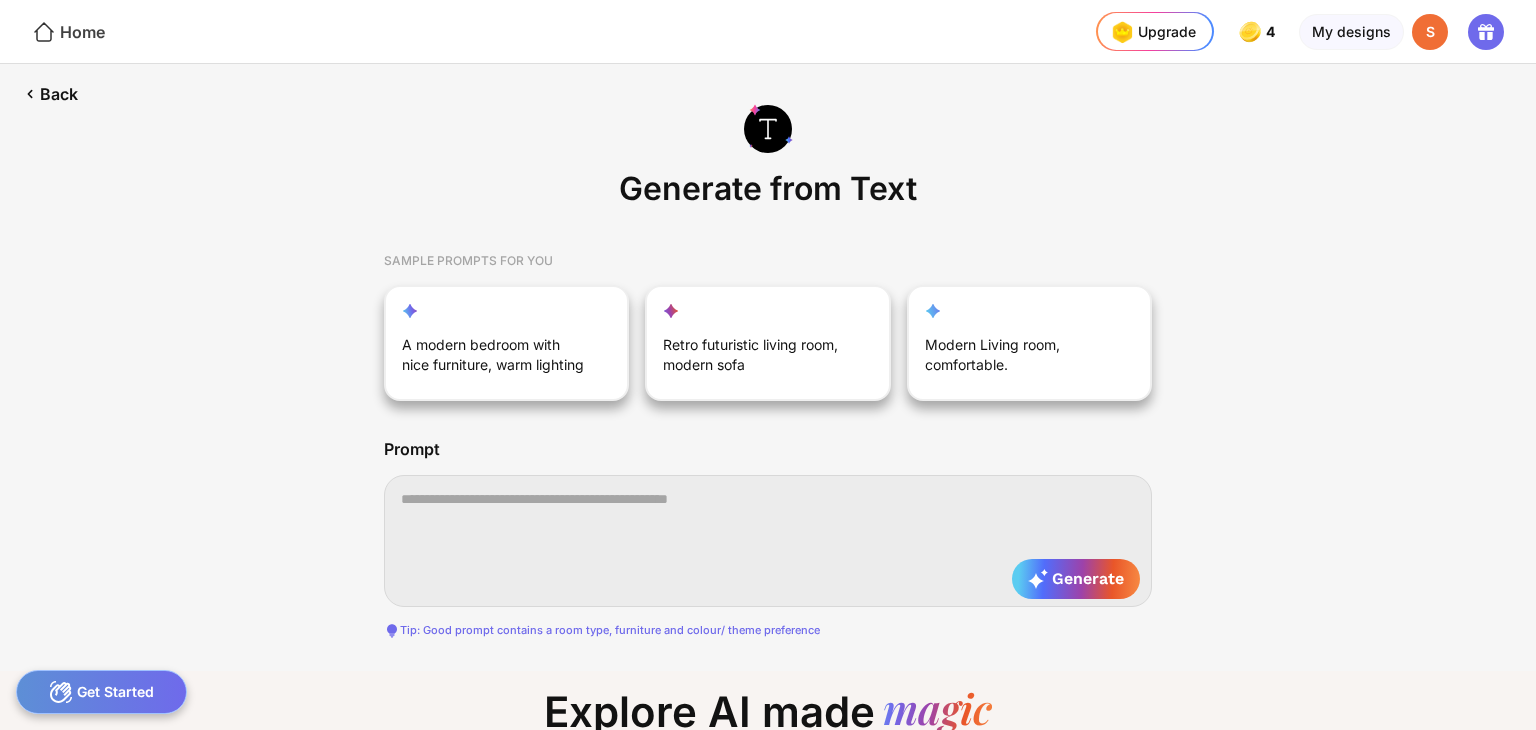 click on "Home" 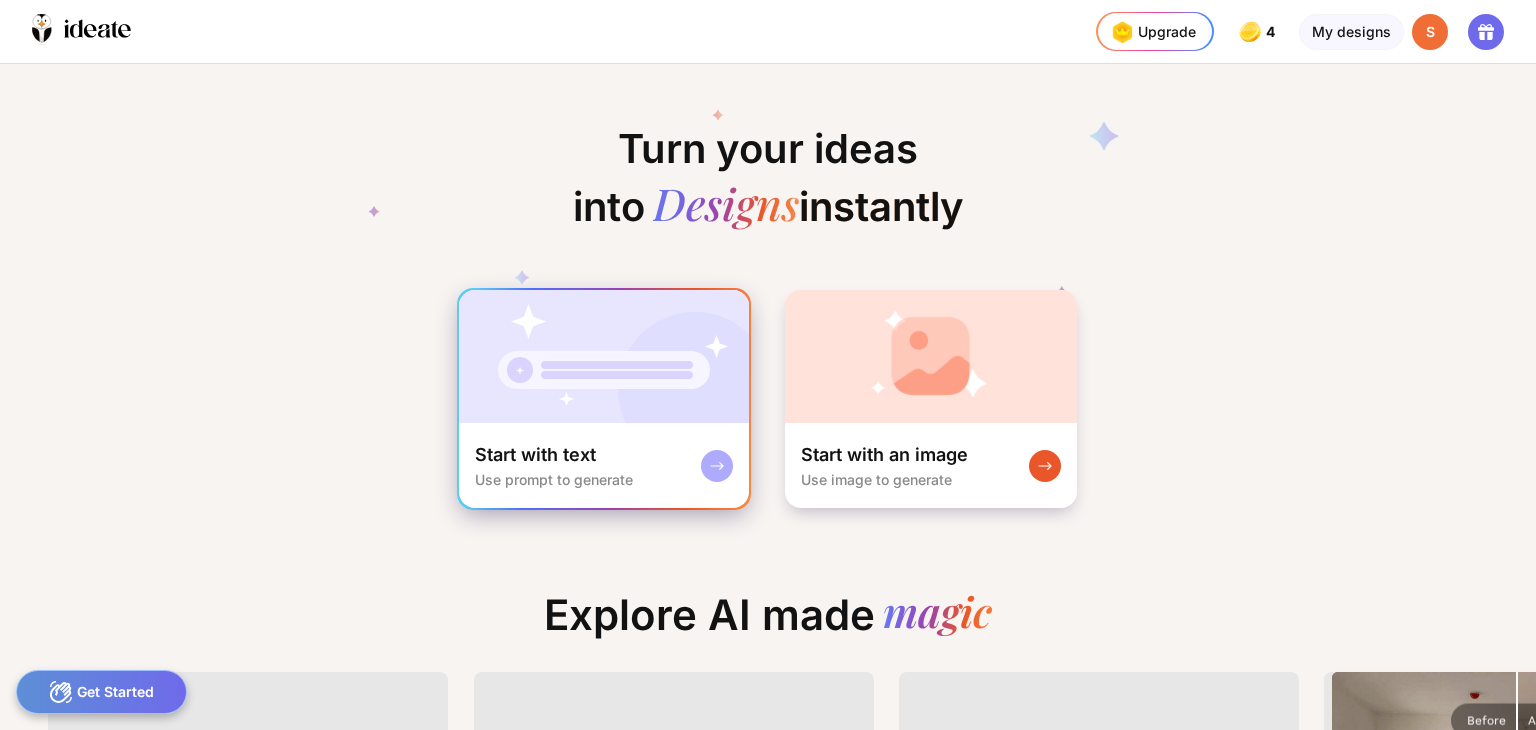 click on "Start with text Use prompt to generate" at bounding box center [604, 465] 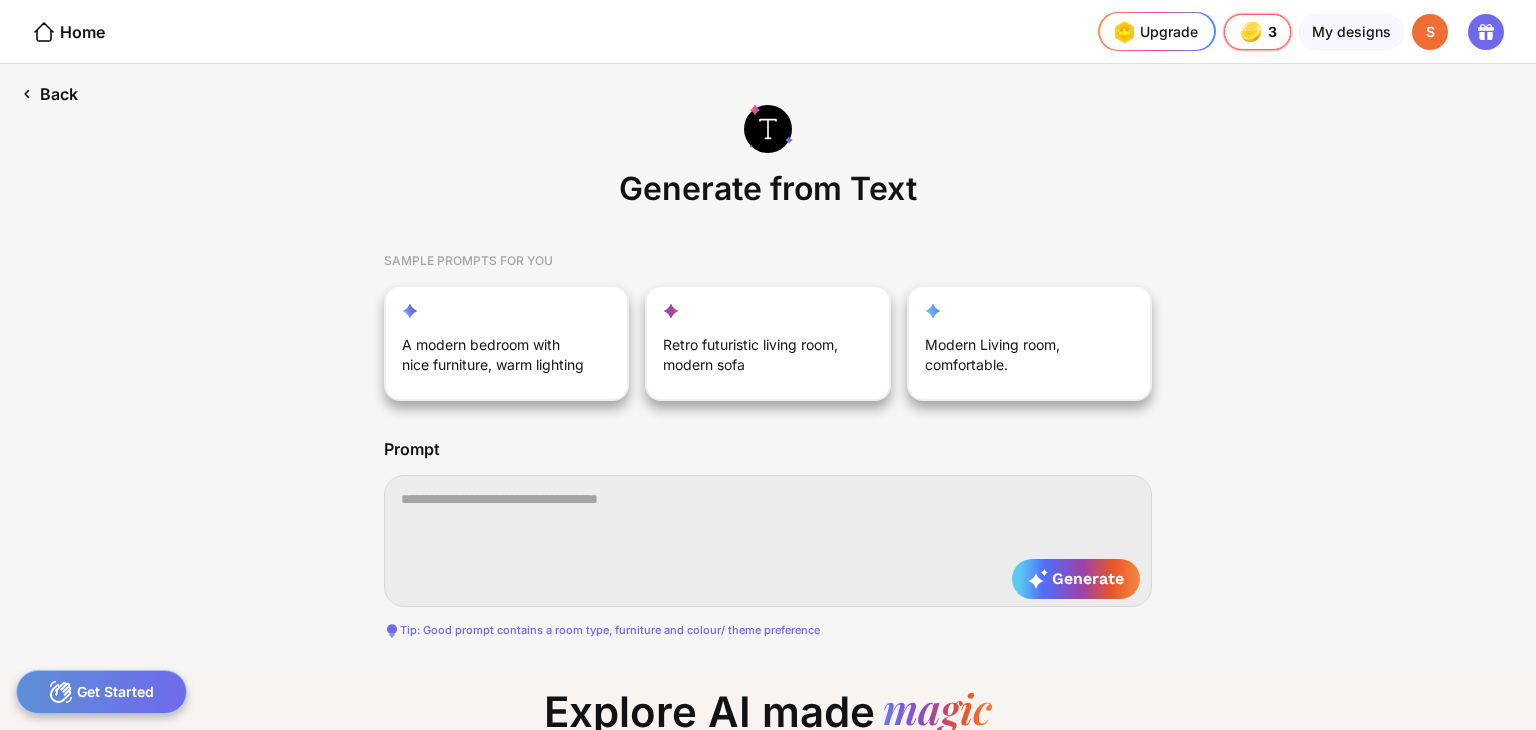 click on "Back" at bounding box center (49, 94) 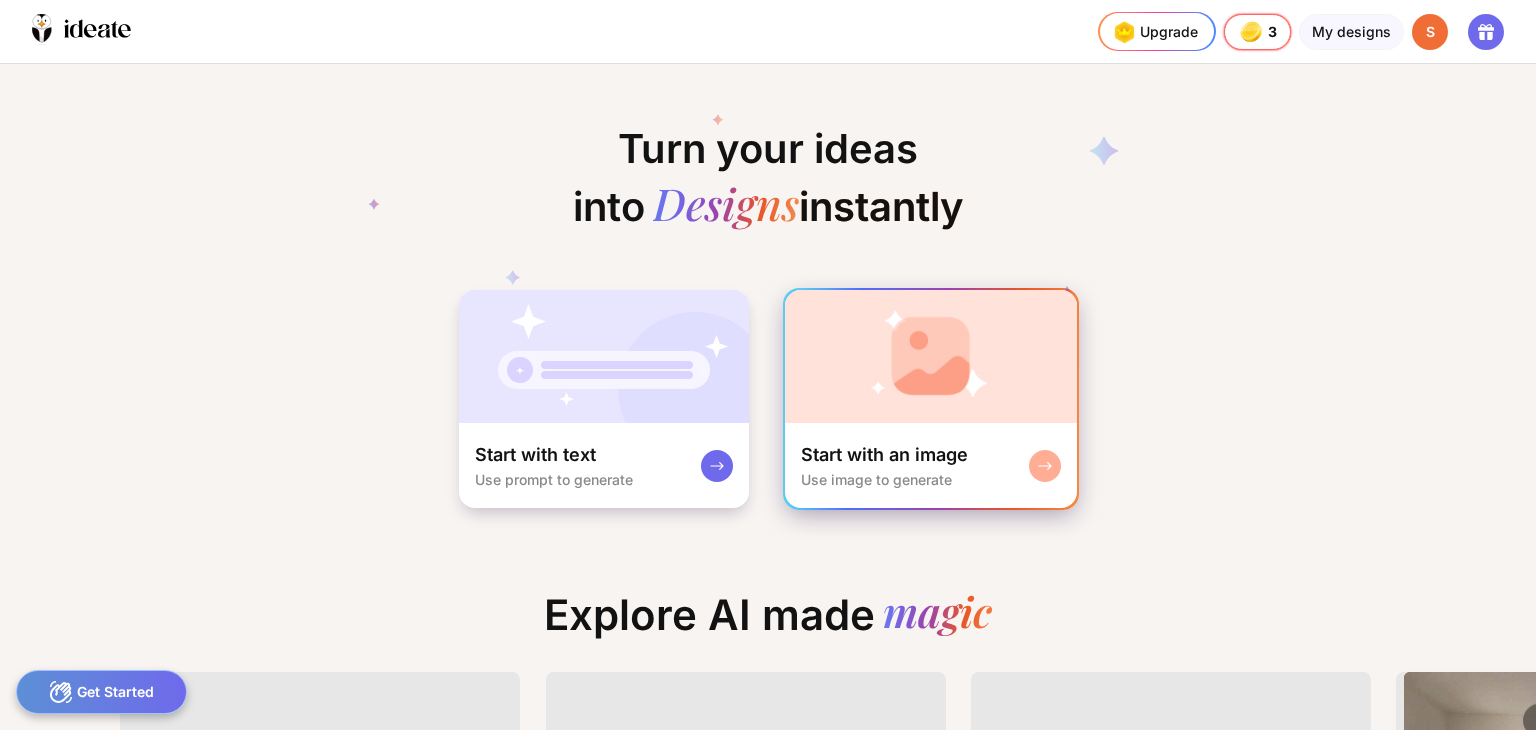 click on "Start with an image Use image to generate" at bounding box center (884, 465) 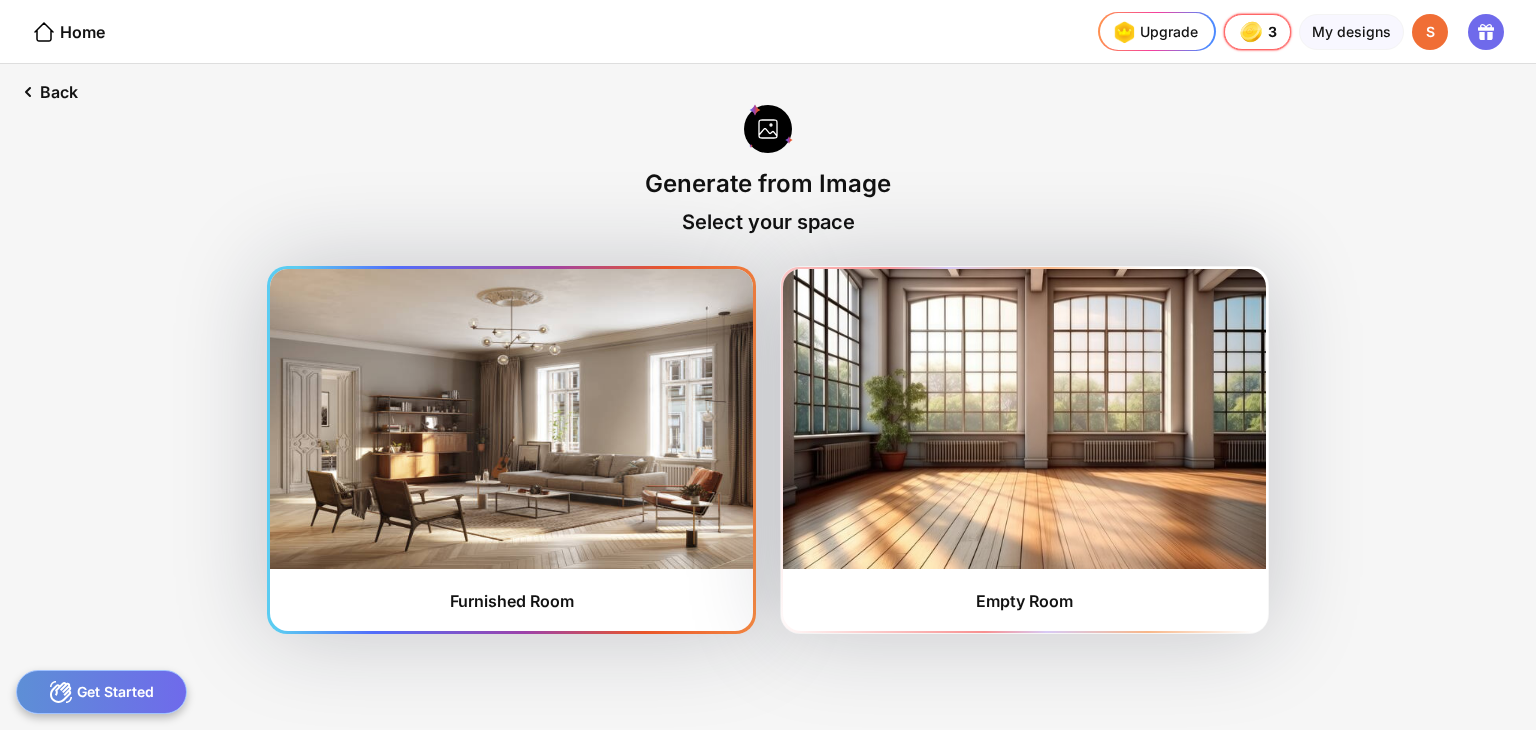click at bounding box center (511, 419) 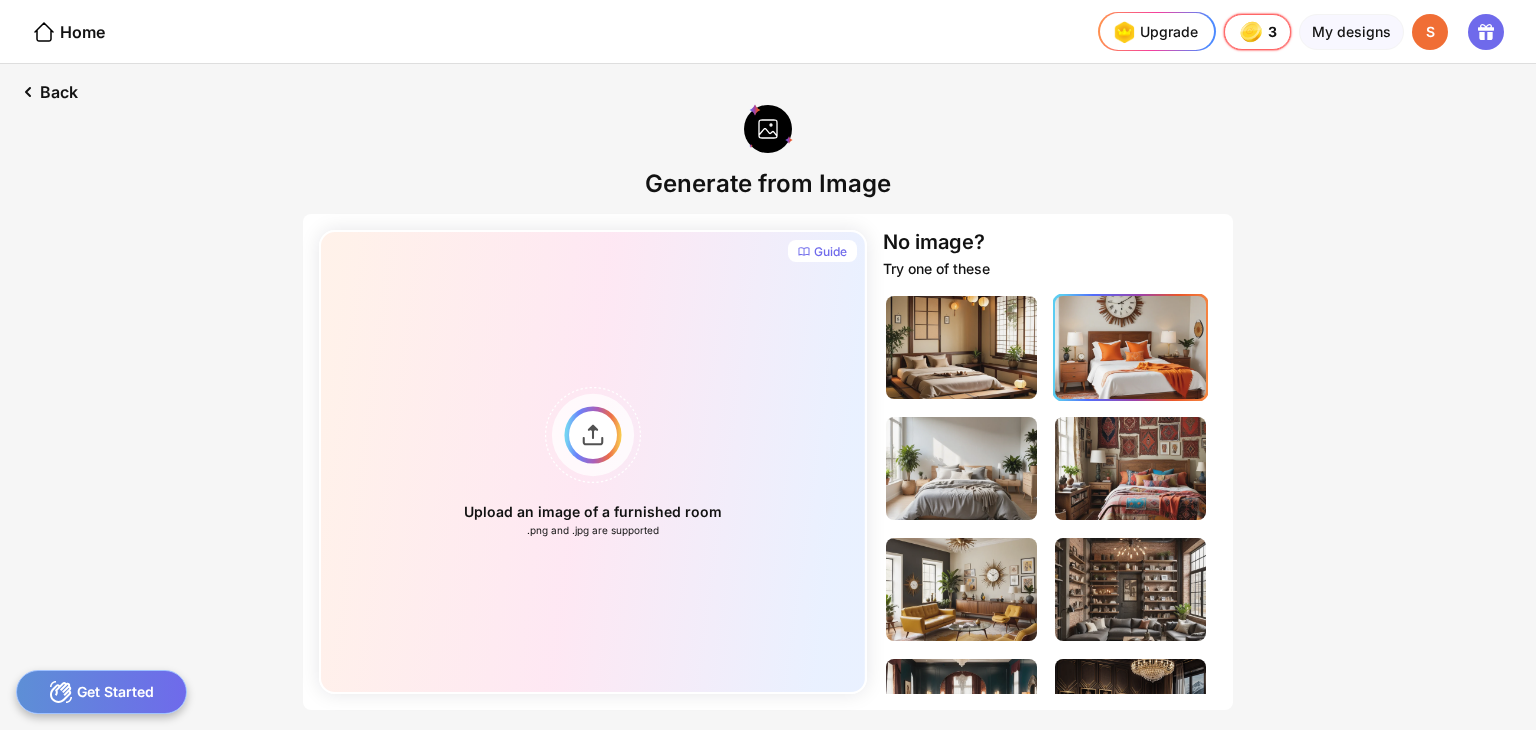 click at bounding box center (1130, 347) 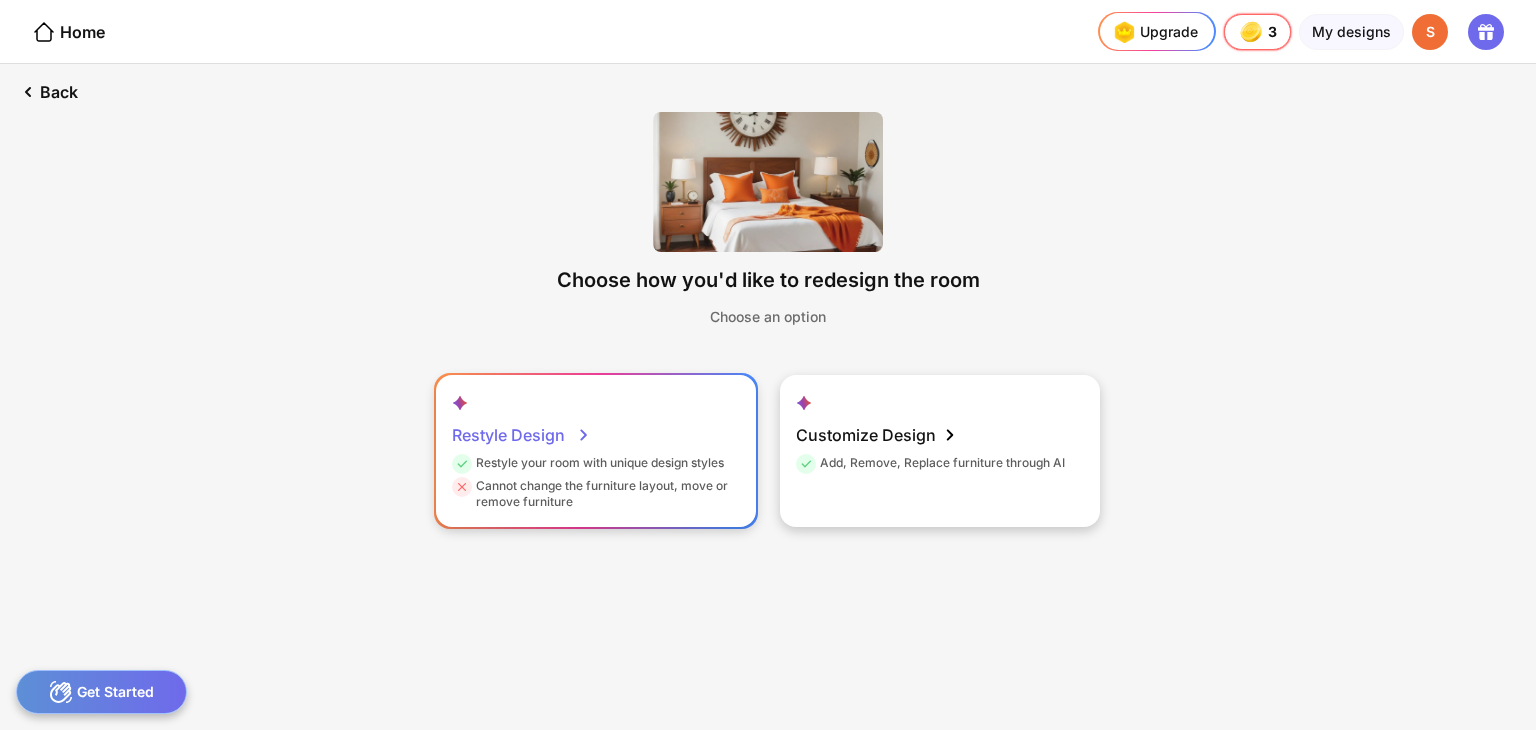 click on "Cannot change the furniture layout, move or remove furniture" at bounding box center (593, 494) 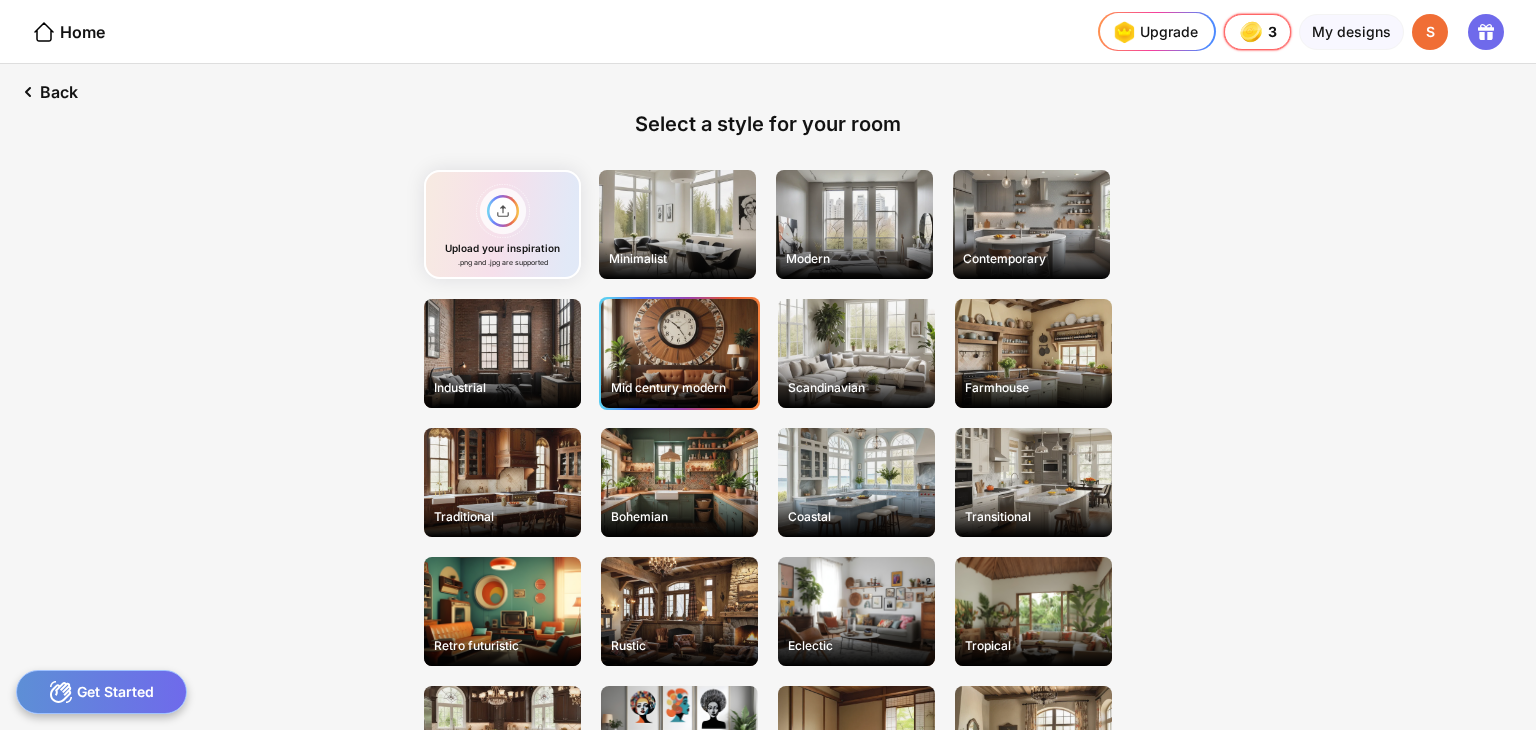 click on "Mid century modern" at bounding box center [679, 353] 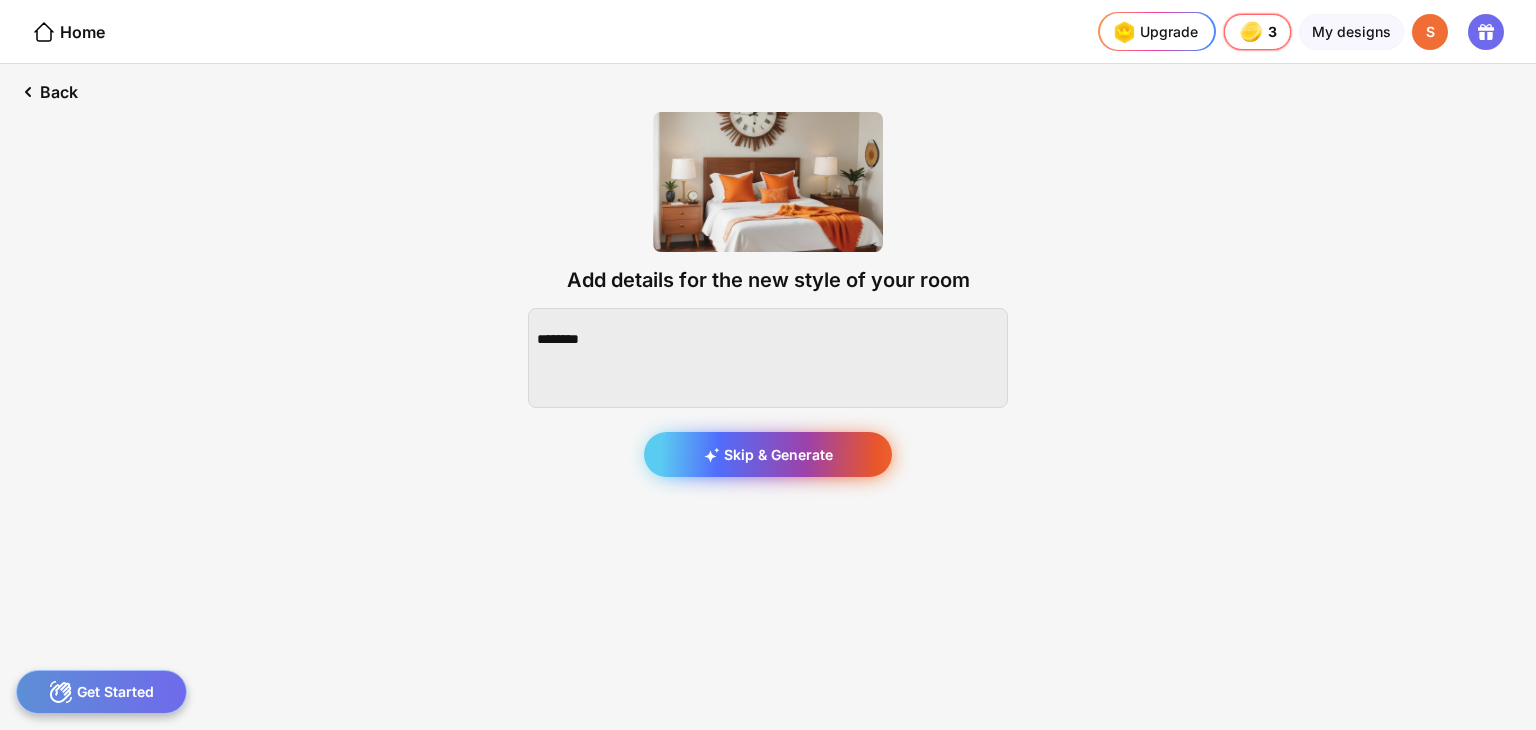 click on "Skip & Generate" at bounding box center (768, 454) 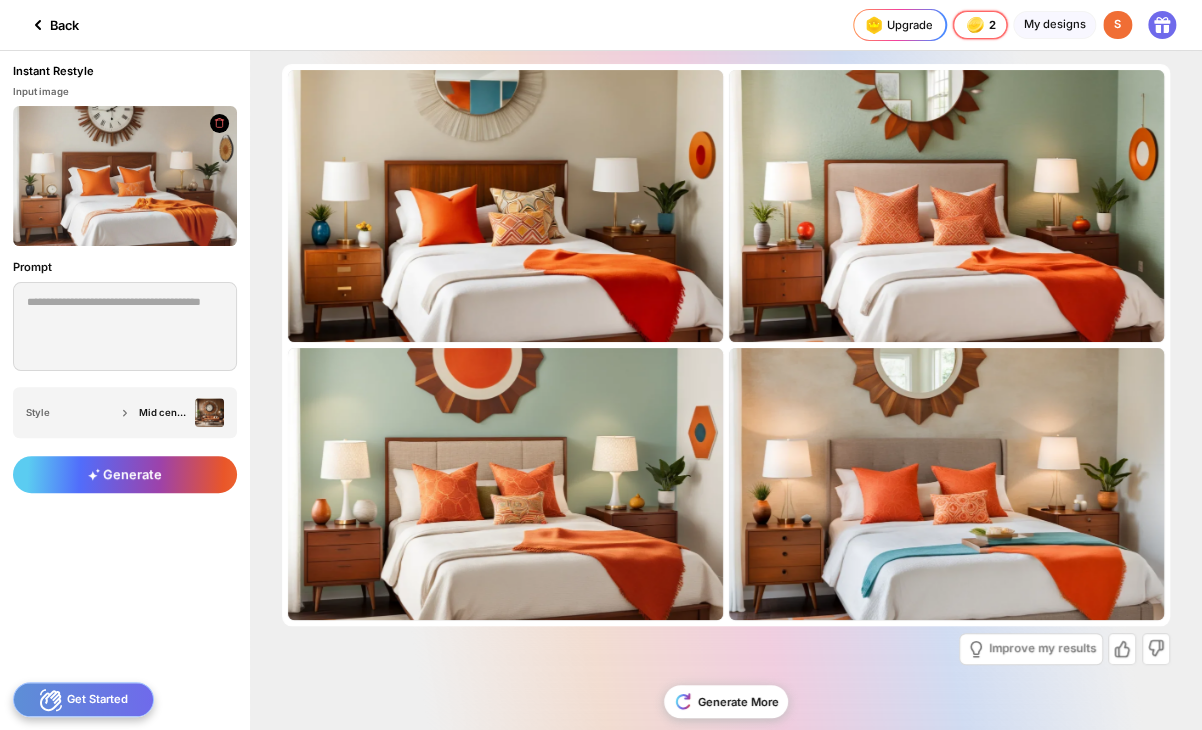 click 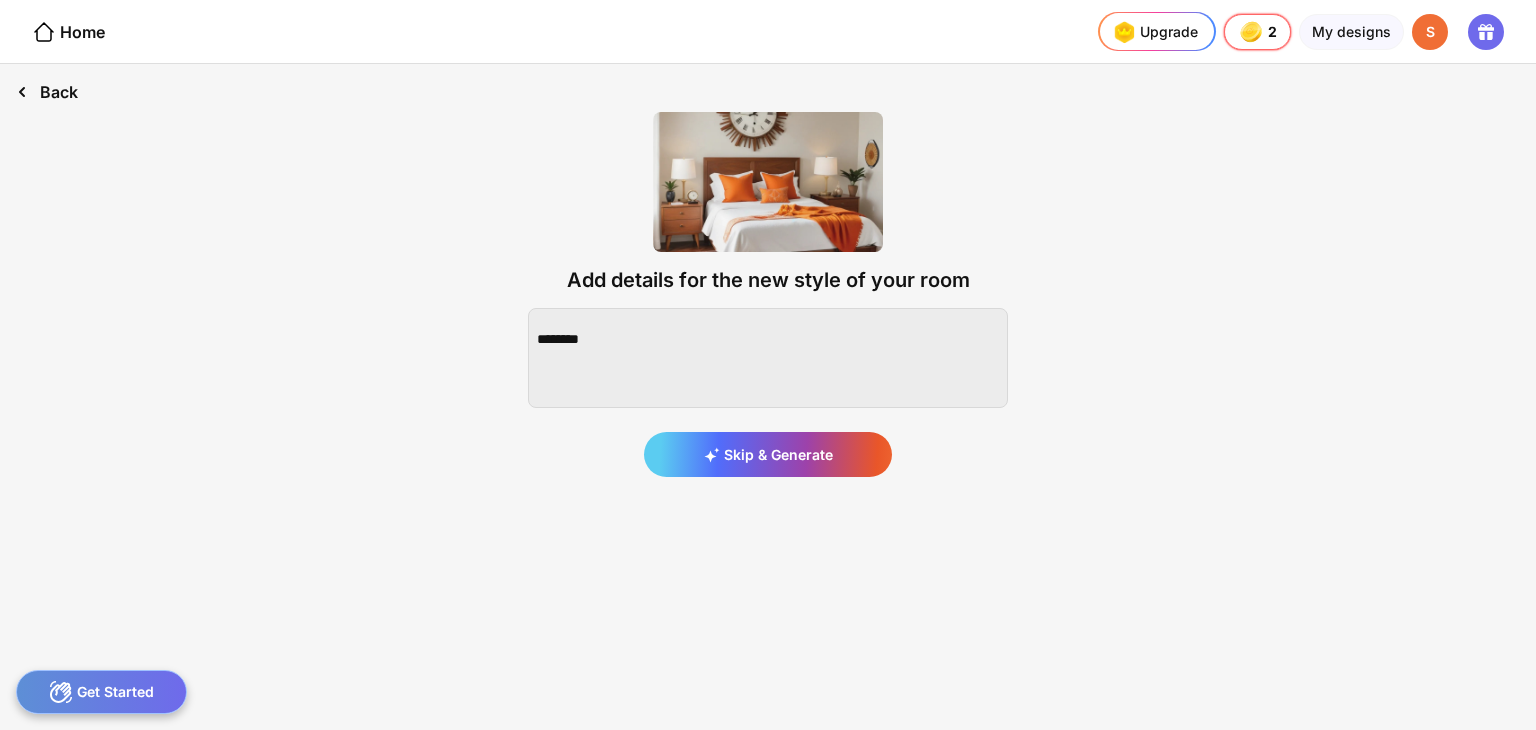 click on "Back" at bounding box center [47, 92] 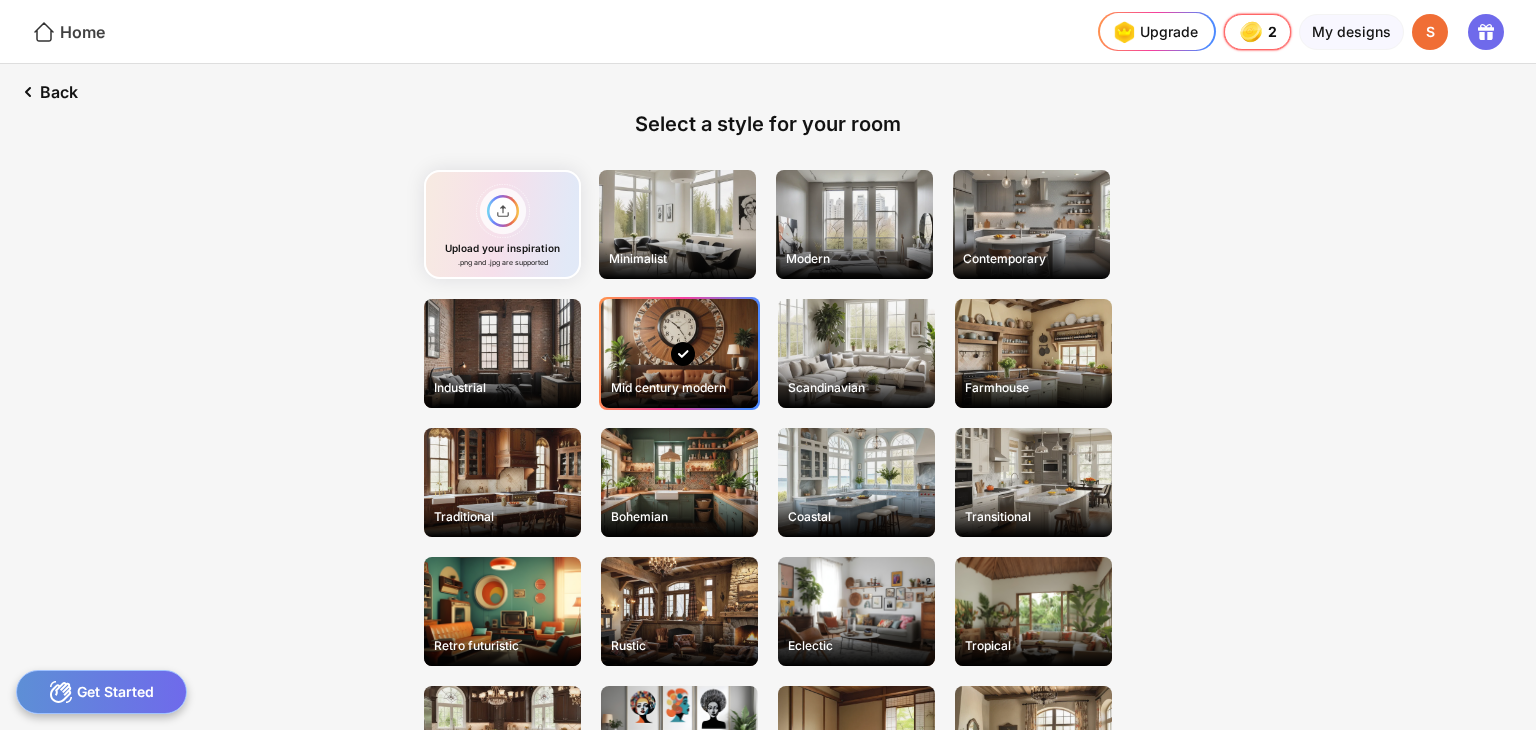click 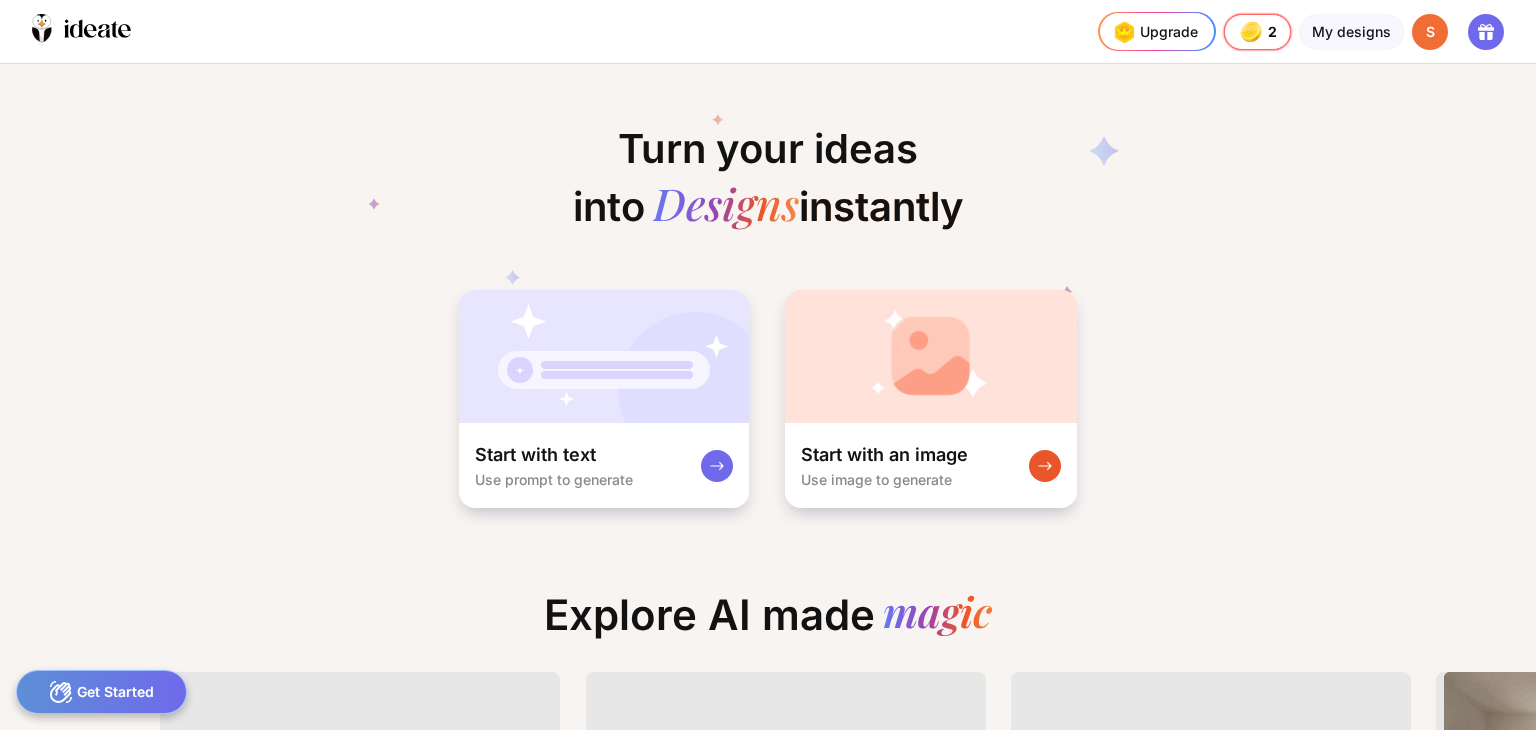 scroll, scrollTop: 0, scrollLeft: 16, axis: horizontal 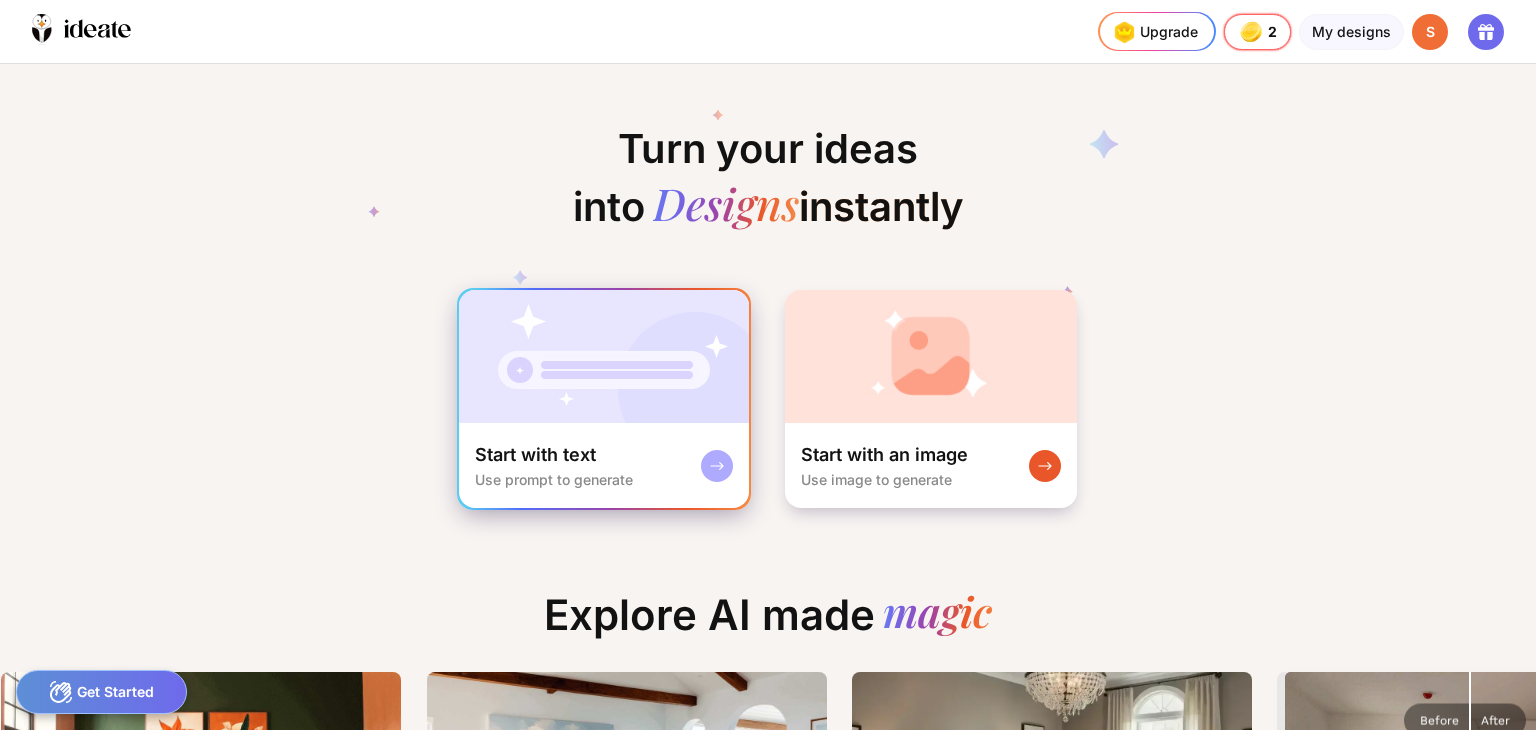 click on "Start with text Use prompt to generate" at bounding box center (604, 465) 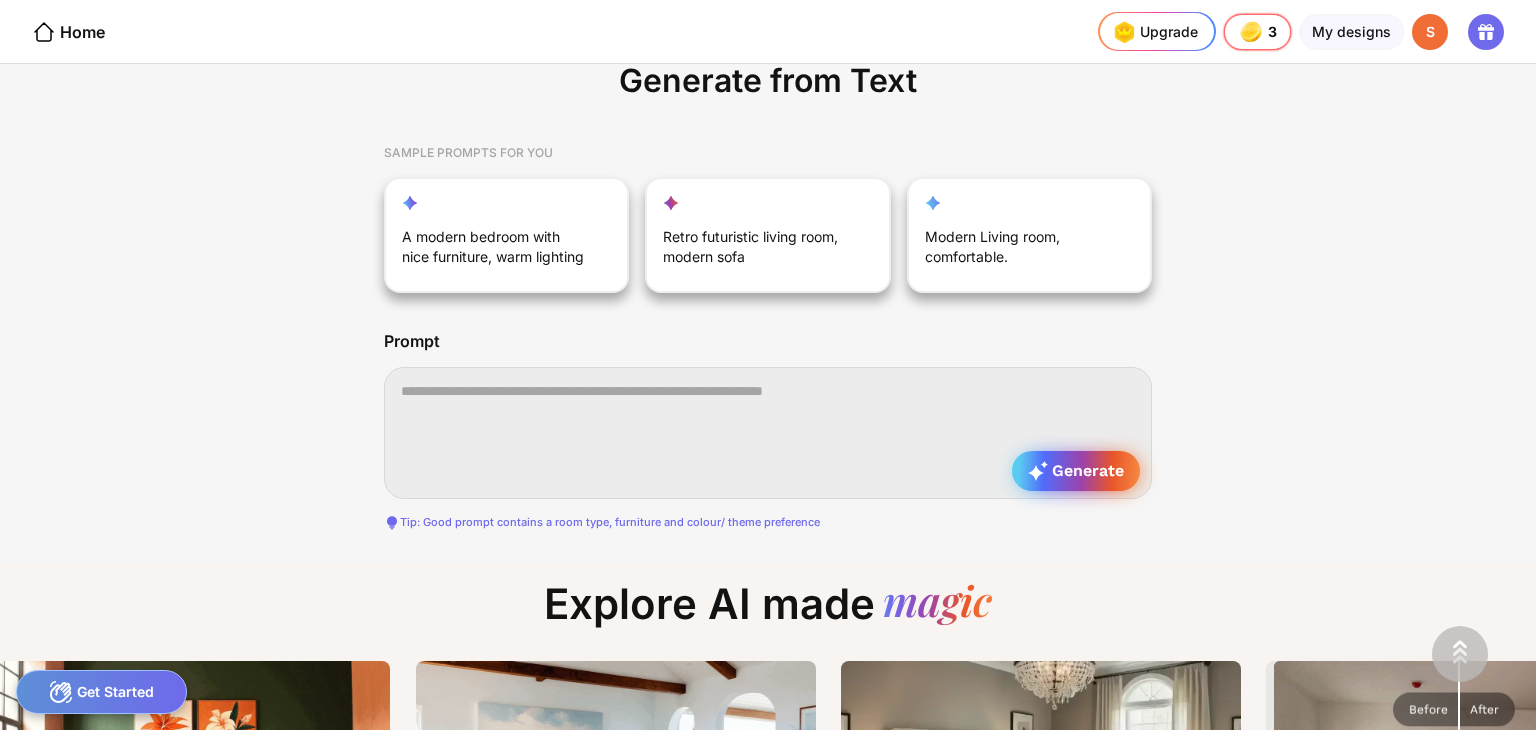 click 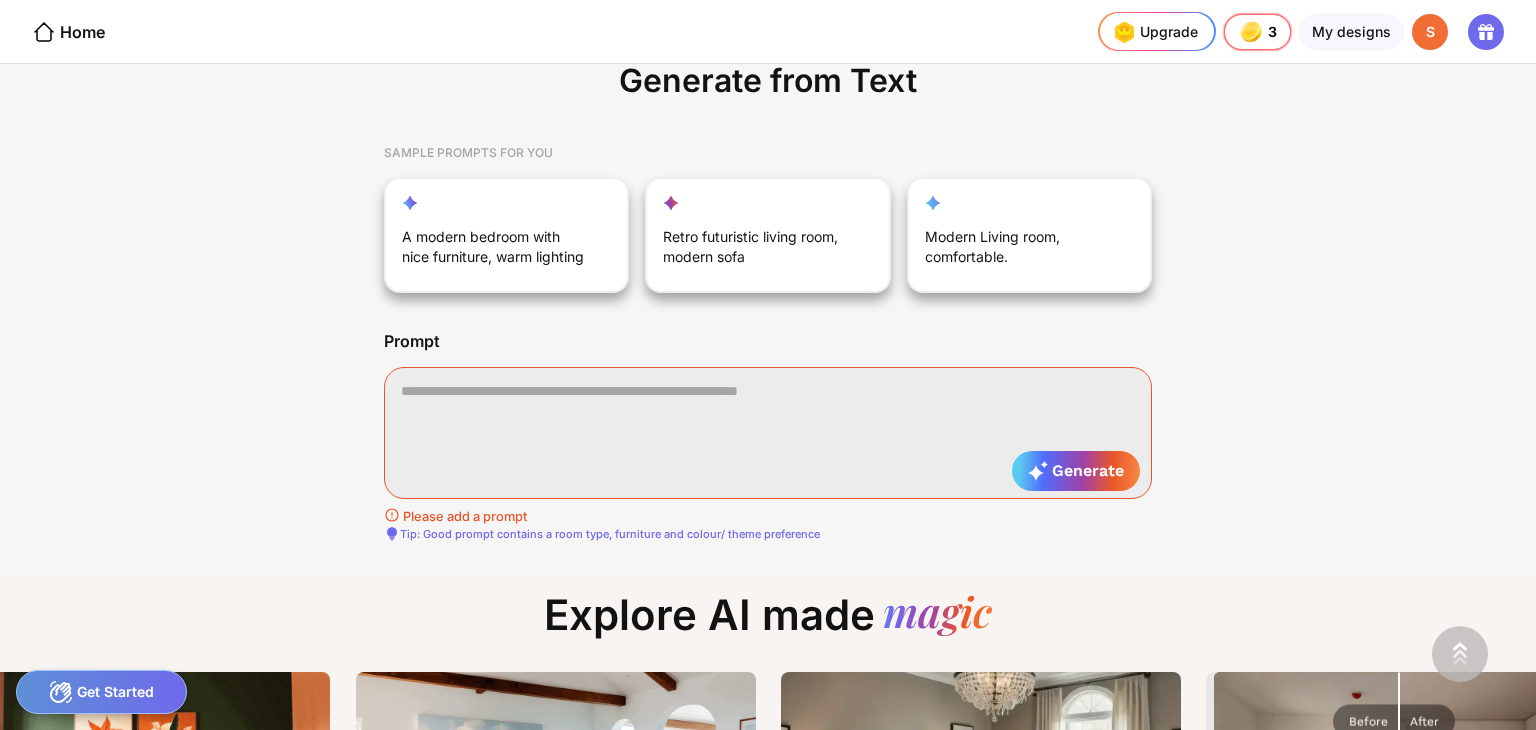 click on "Tip: Good prompt contains a room type, furniture and colour/ theme preference" at bounding box center (768, 534) 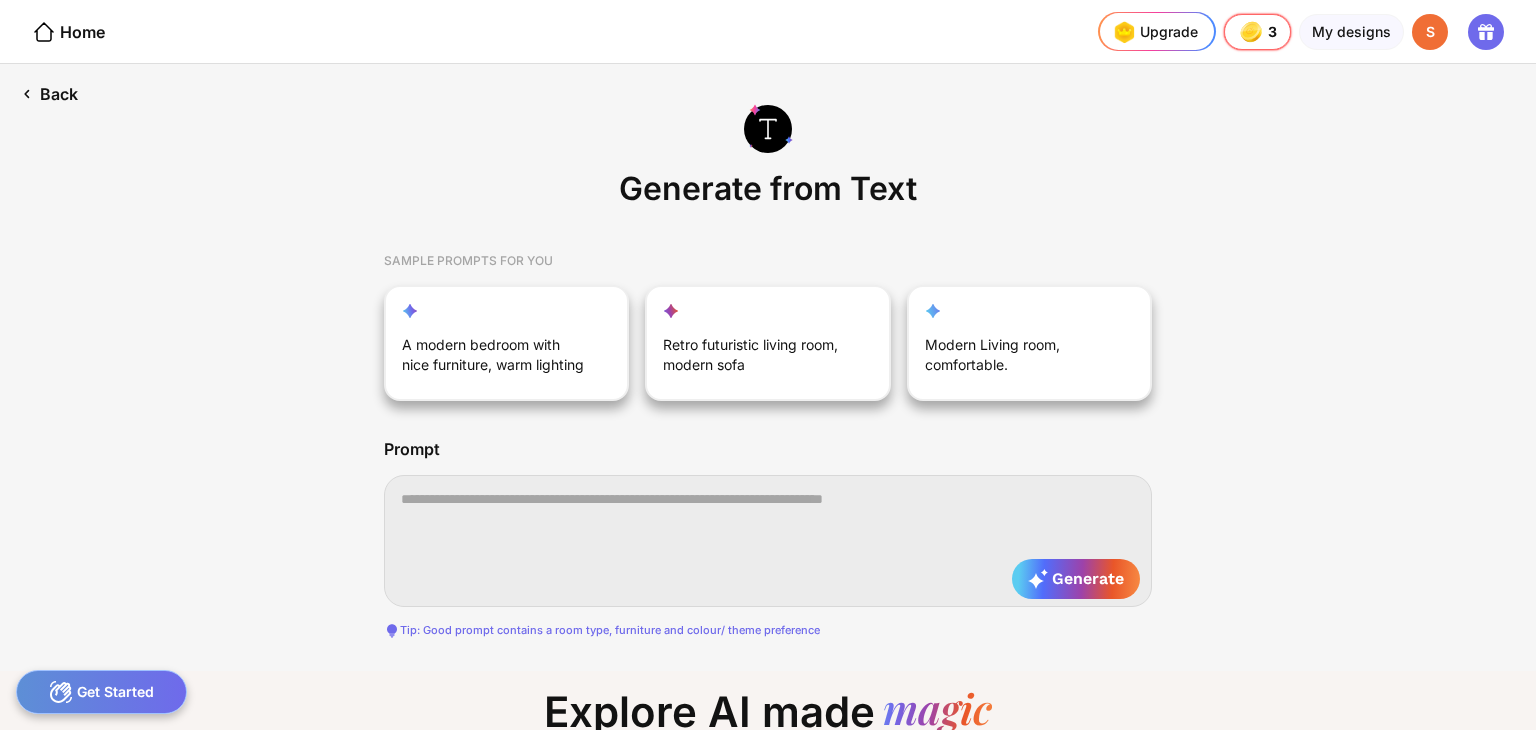 click on "Back" at bounding box center [49, 94] 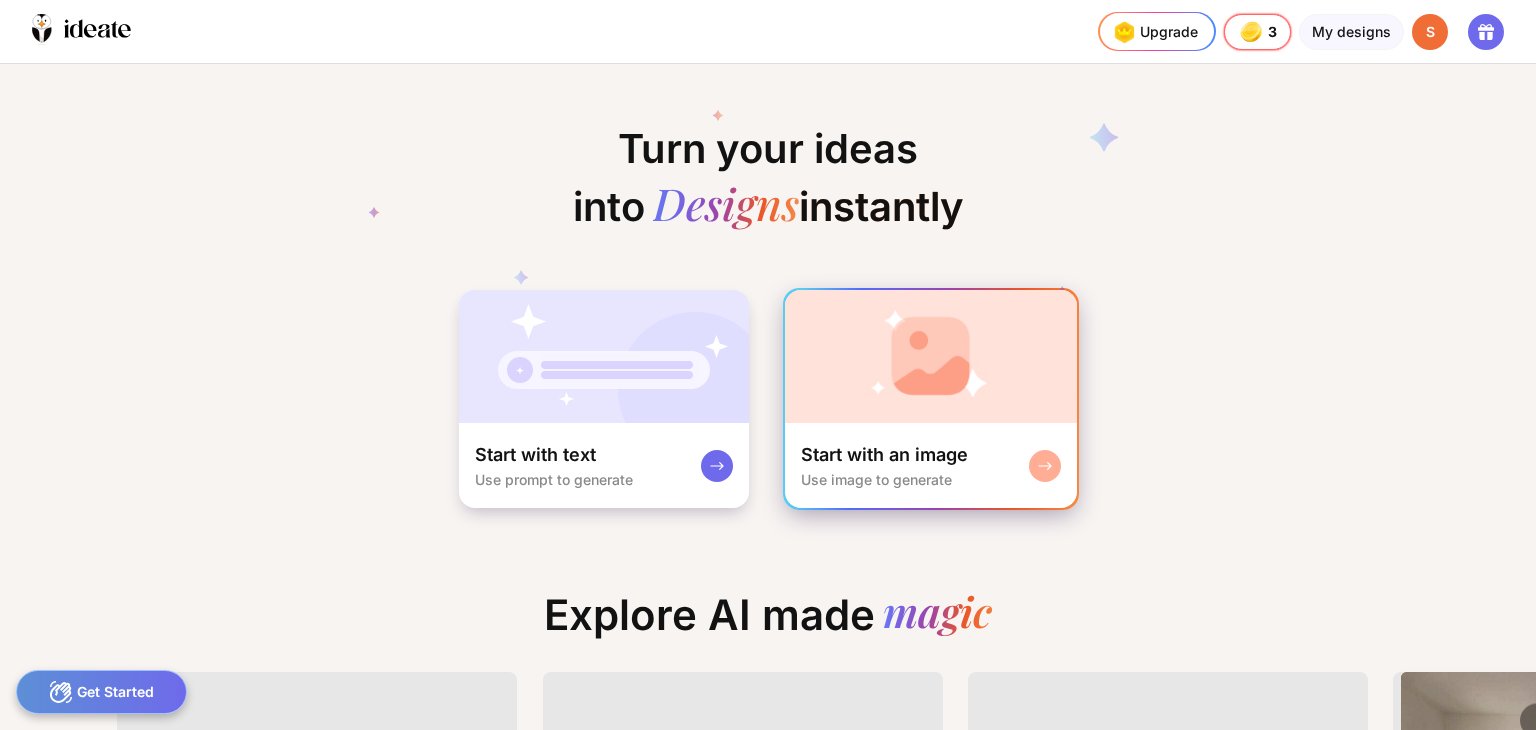 click at bounding box center (931, 356) 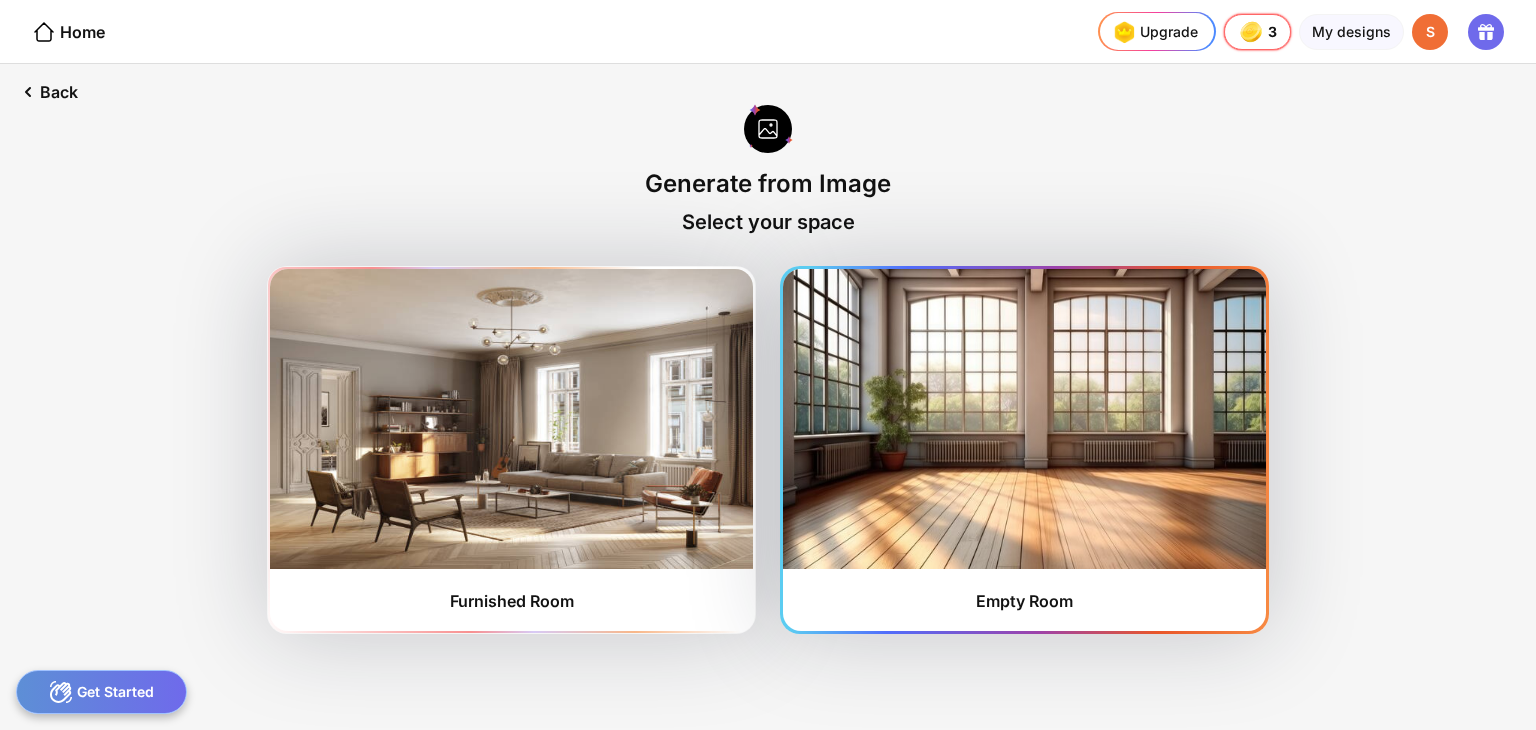click at bounding box center (1024, 419) 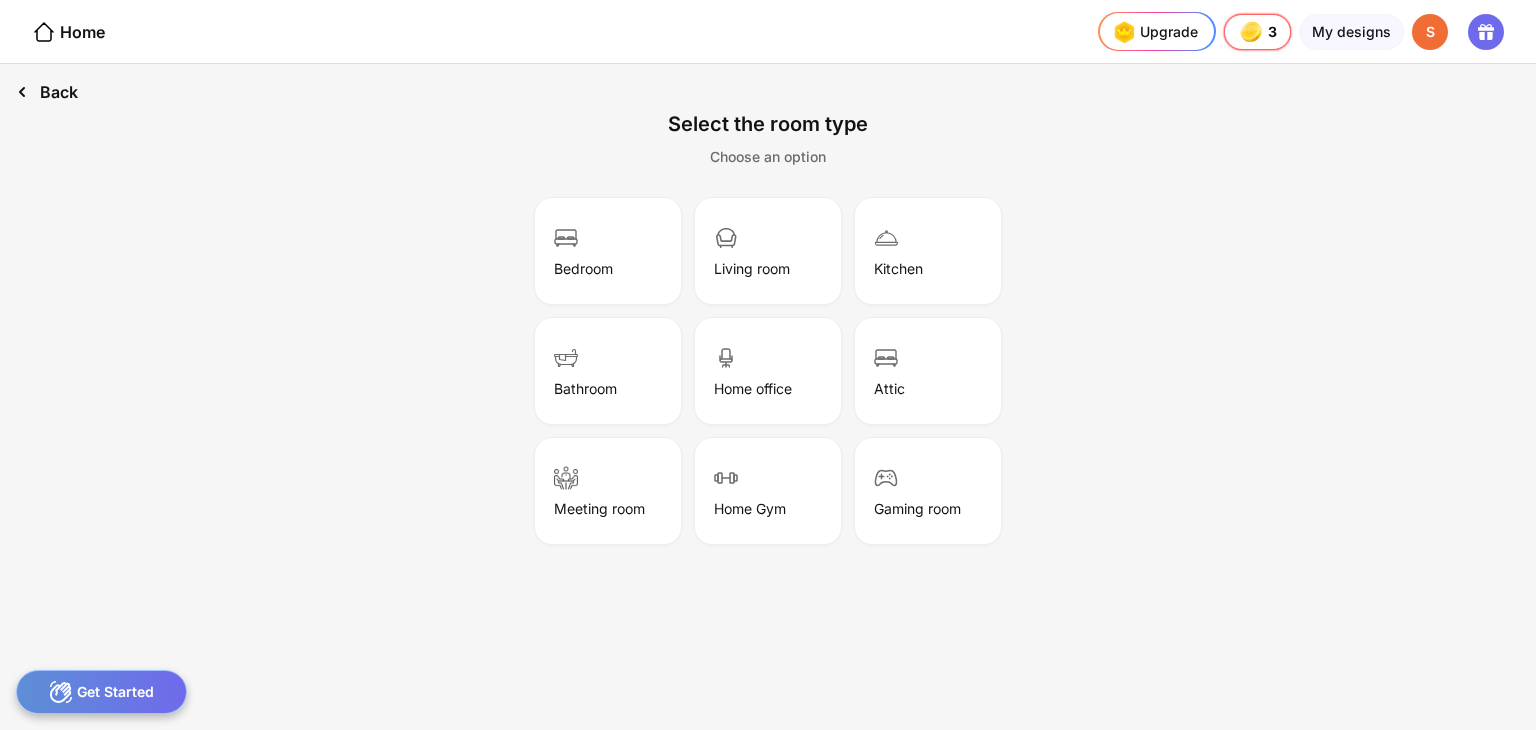 click on "Back" at bounding box center (47, 92) 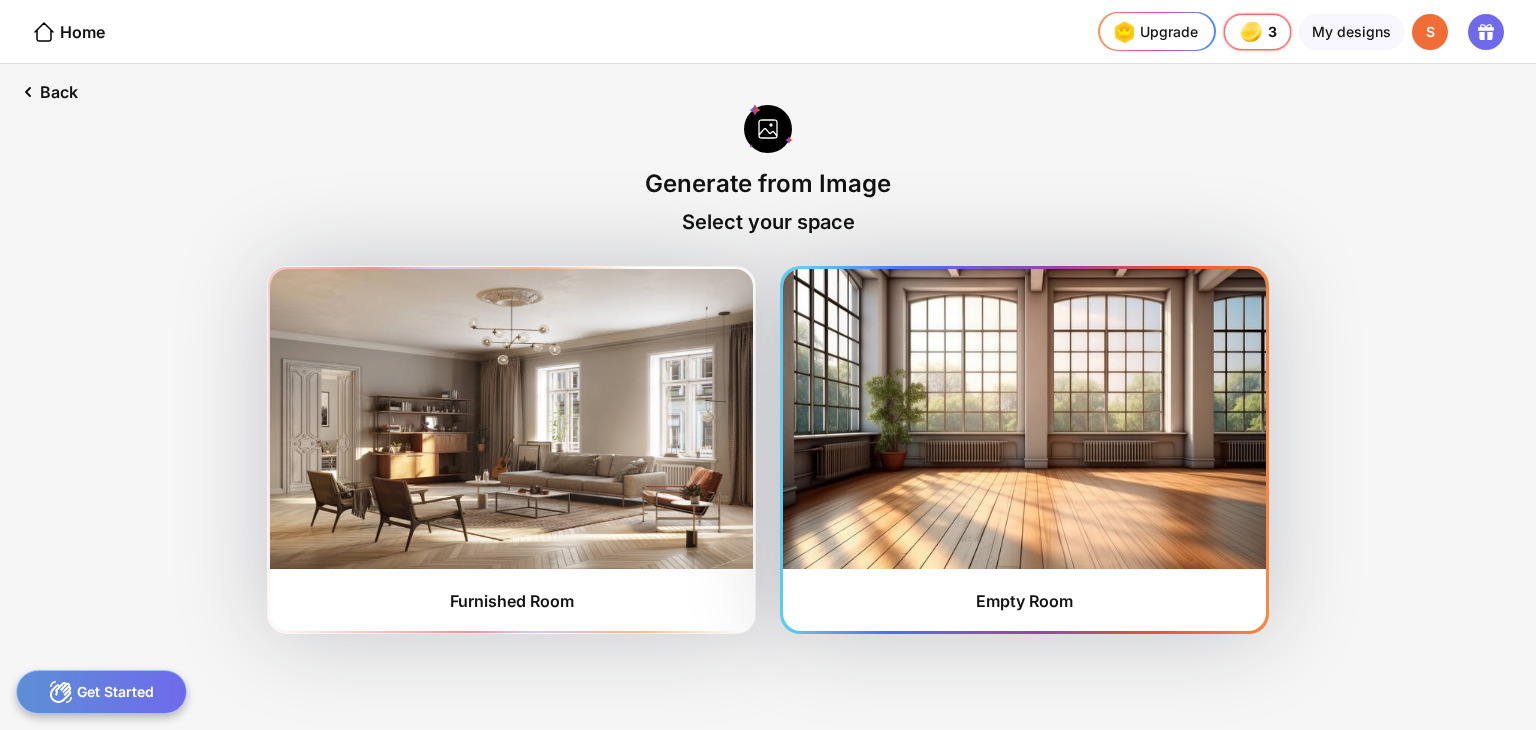 click at bounding box center [1024, 419] 